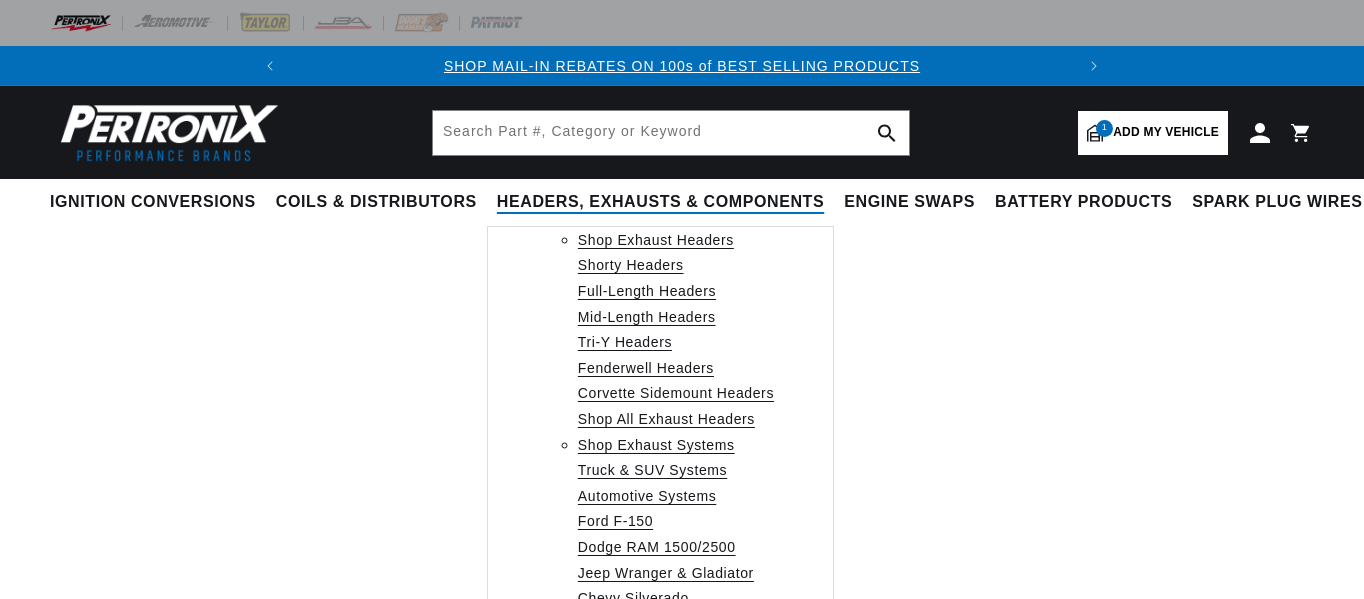 scroll, scrollTop: 0, scrollLeft: 0, axis: both 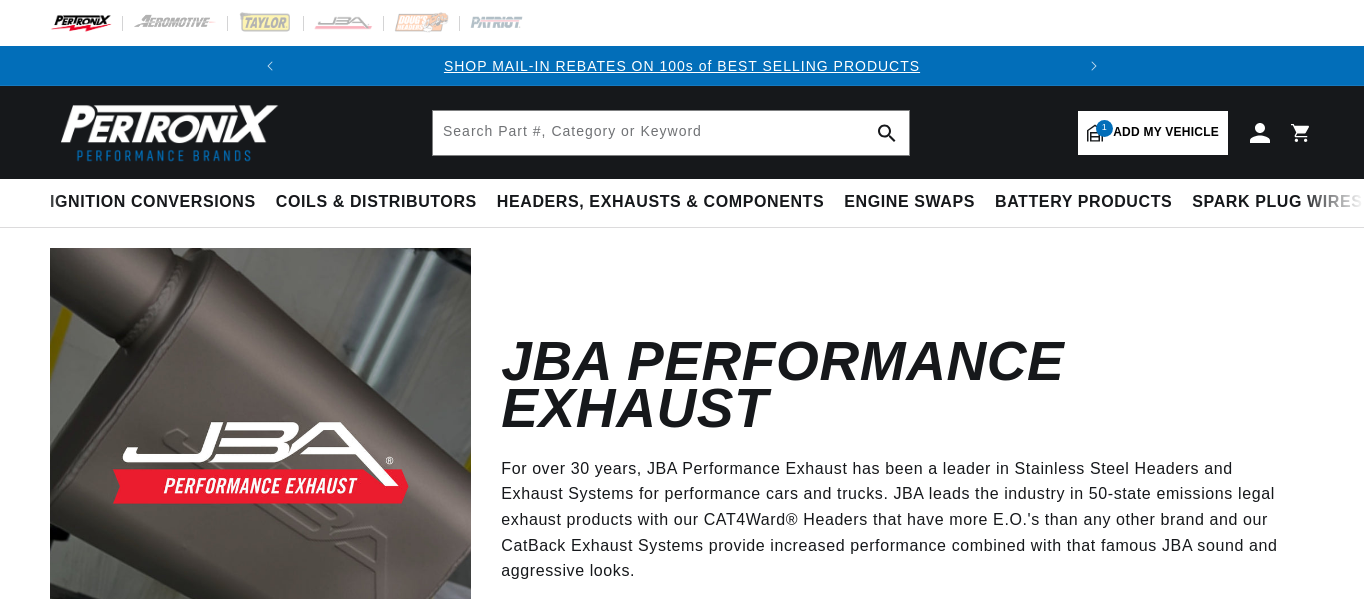 click on "Add my vehicle" at bounding box center (1166, 132) 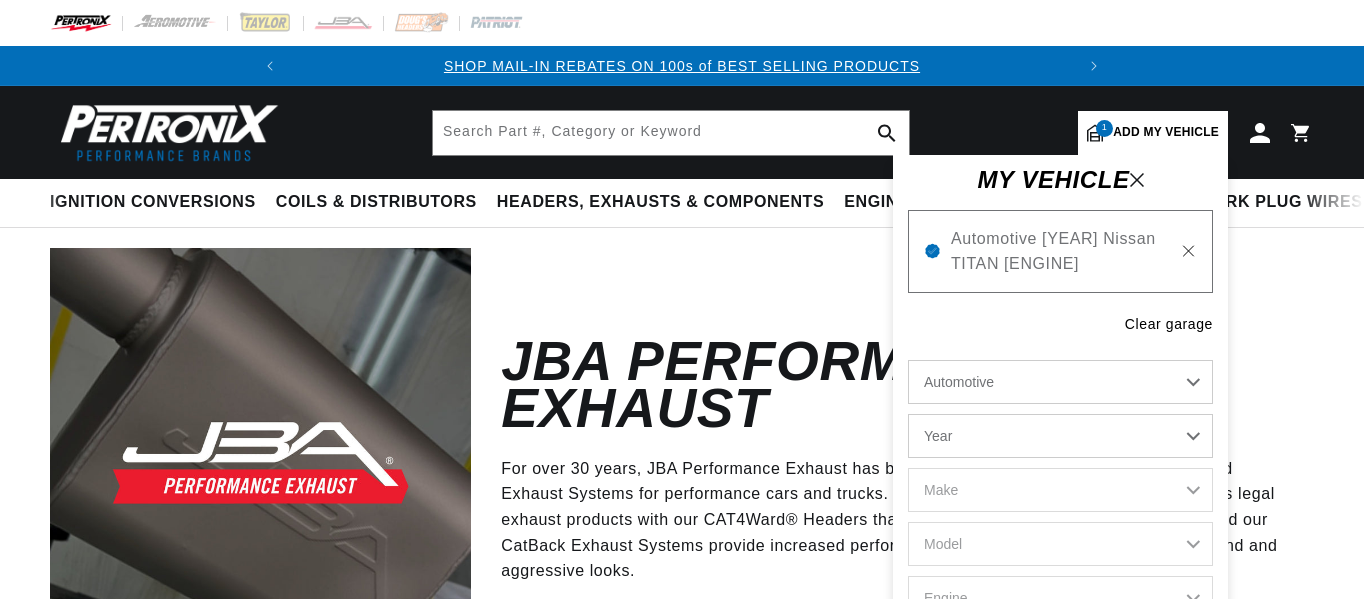 click 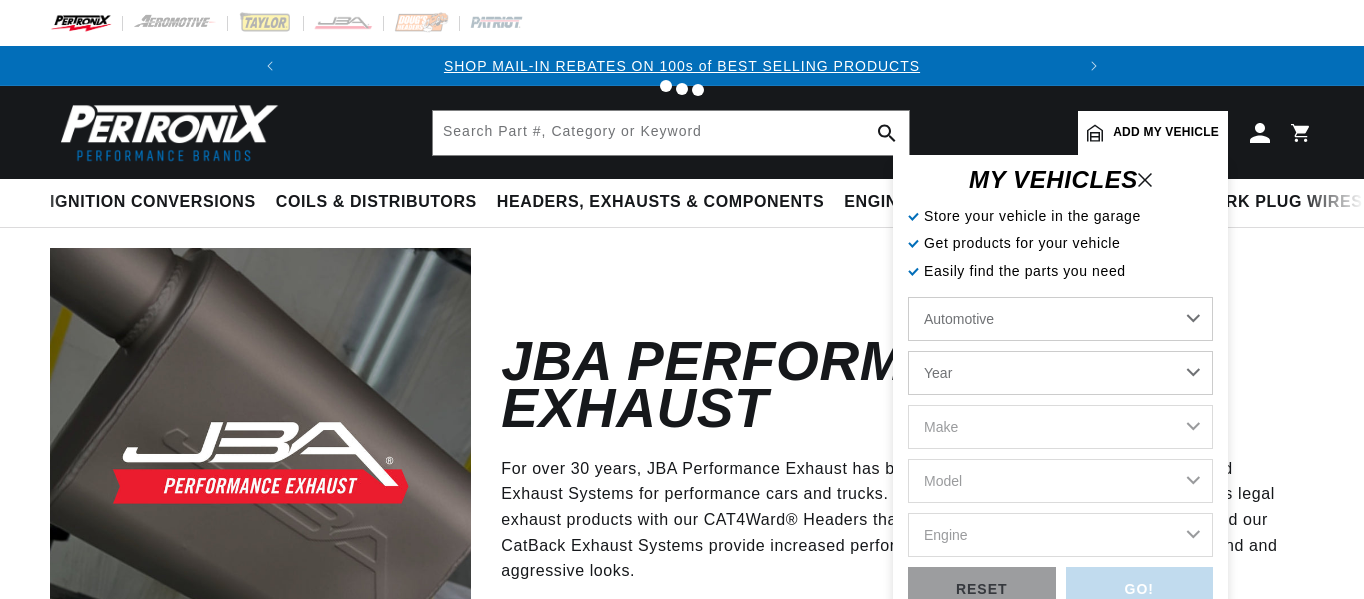 click at bounding box center (682, 299) 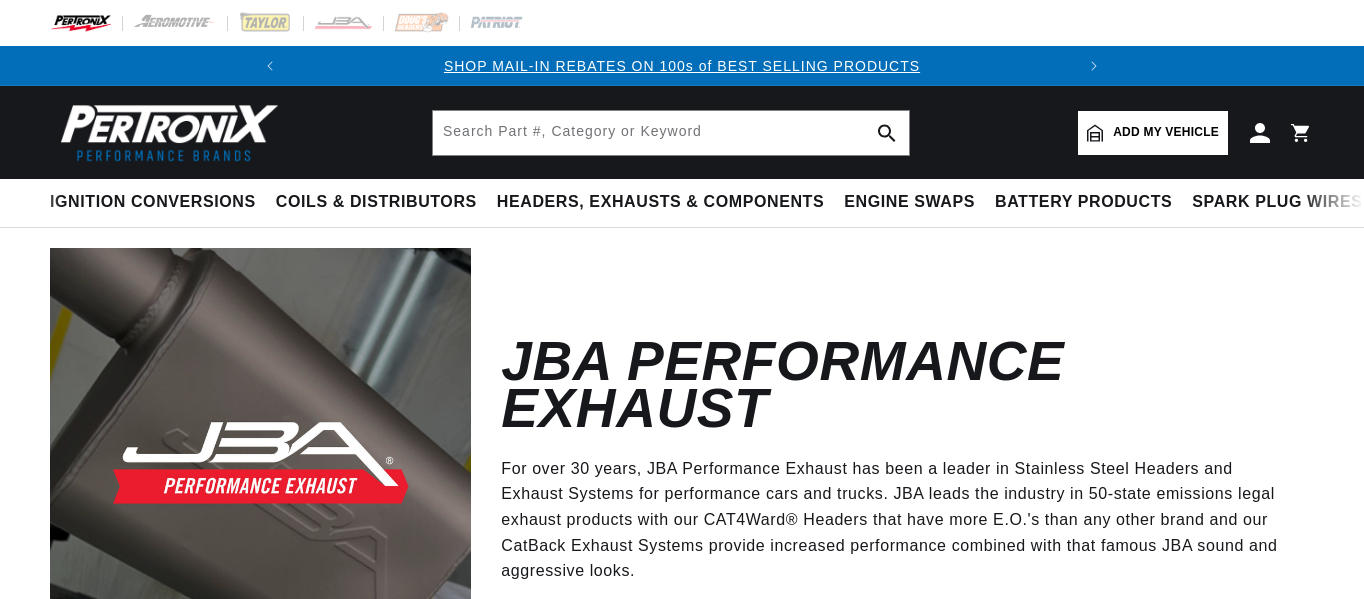 click on "Add my vehicle" at bounding box center (1153, 133) 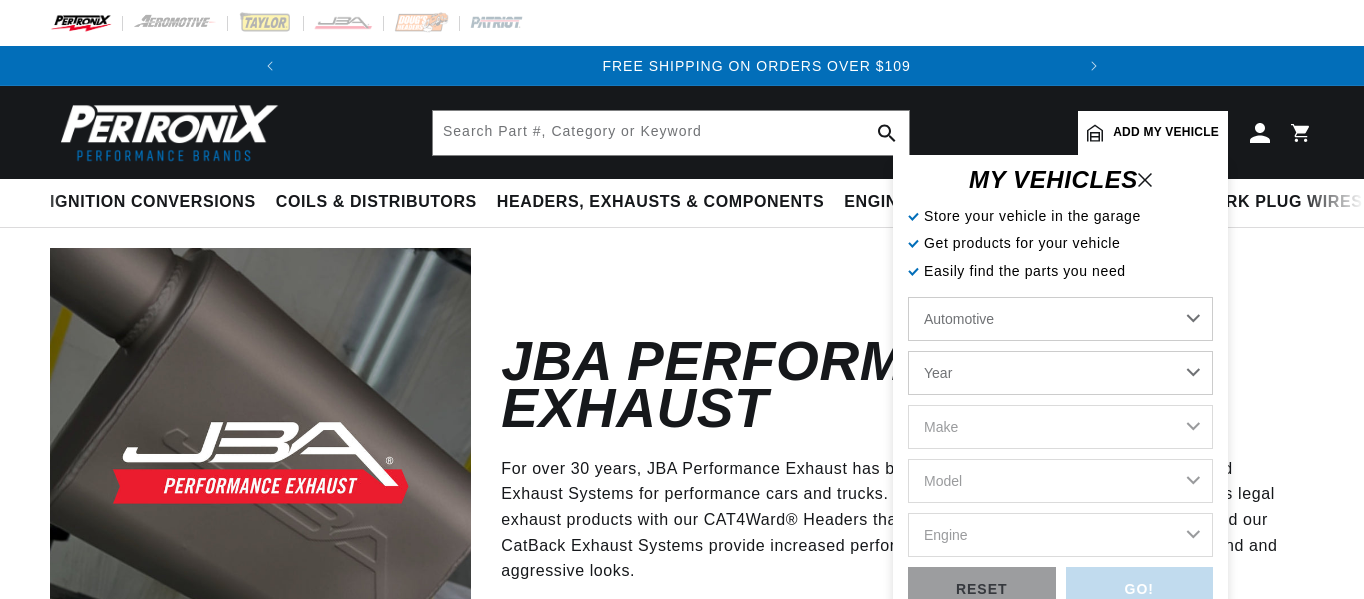 scroll, scrollTop: 0, scrollLeft: 784, axis: horizontal 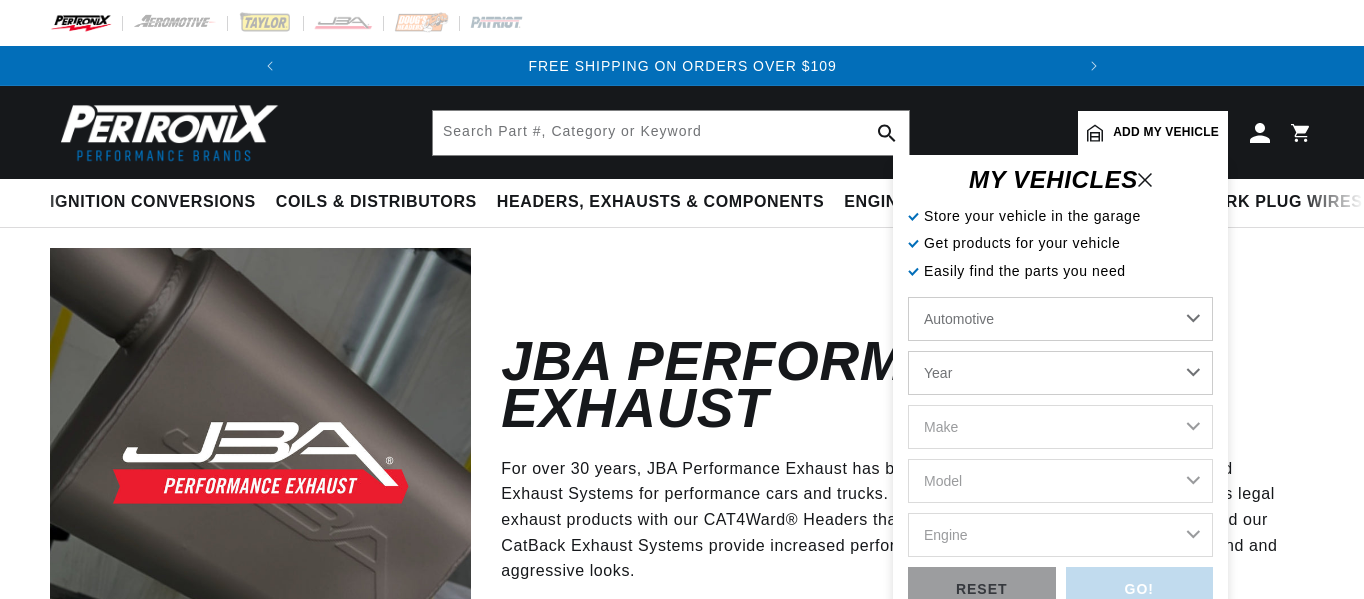click on "Year
2022
2021
2020
2019
2018
2017
2016
2015
2014
2013
2012
2011
2010
2009
2008
2007
2006
2005
2004
2003
2002
2001
2000
1999
1998
1997
1996
1995
1994
1993
1992
1991
1990
1989
1988
1987
1986 1985" at bounding box center [1060, 373] 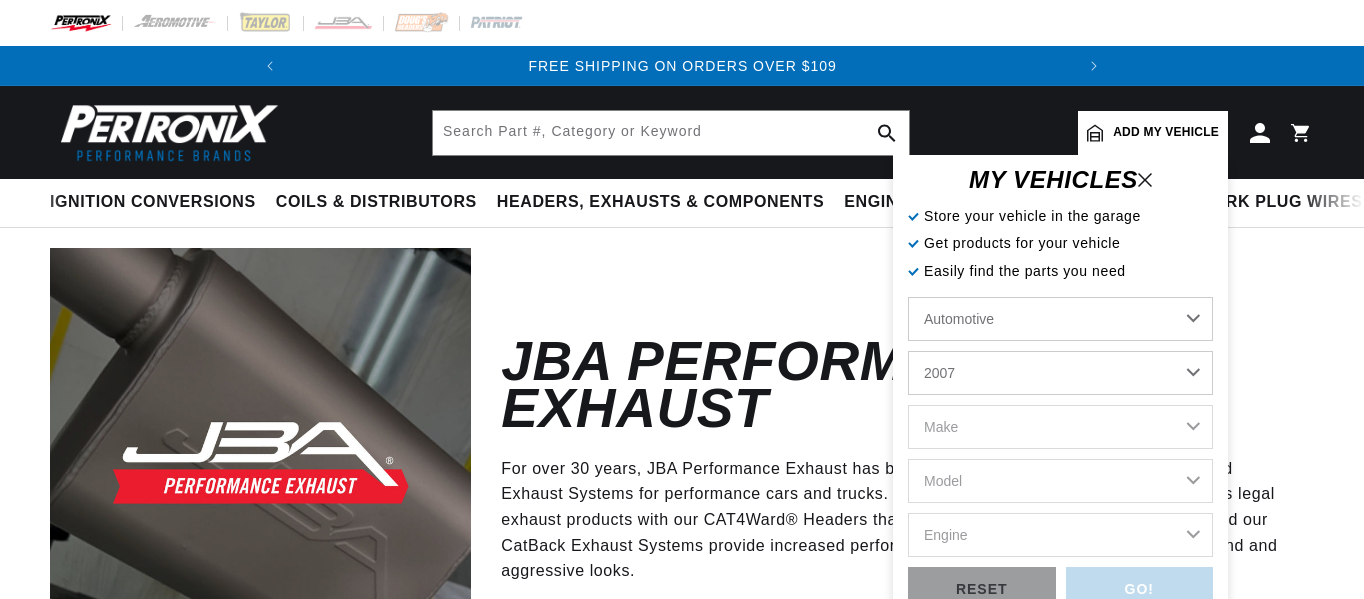 click on "Year
2022
2021
2020
2019
2018
2017
2016
2015
2014
2013
2012
2011
2010
2009
2008
2007
2006
2005
2004
2003
2002
2001
2000
1999
1998
1997
1996
1995
1994
1993
1992
1991
1990
1989
1988
1987
1986 1985" at bounding box center (1060, 373) 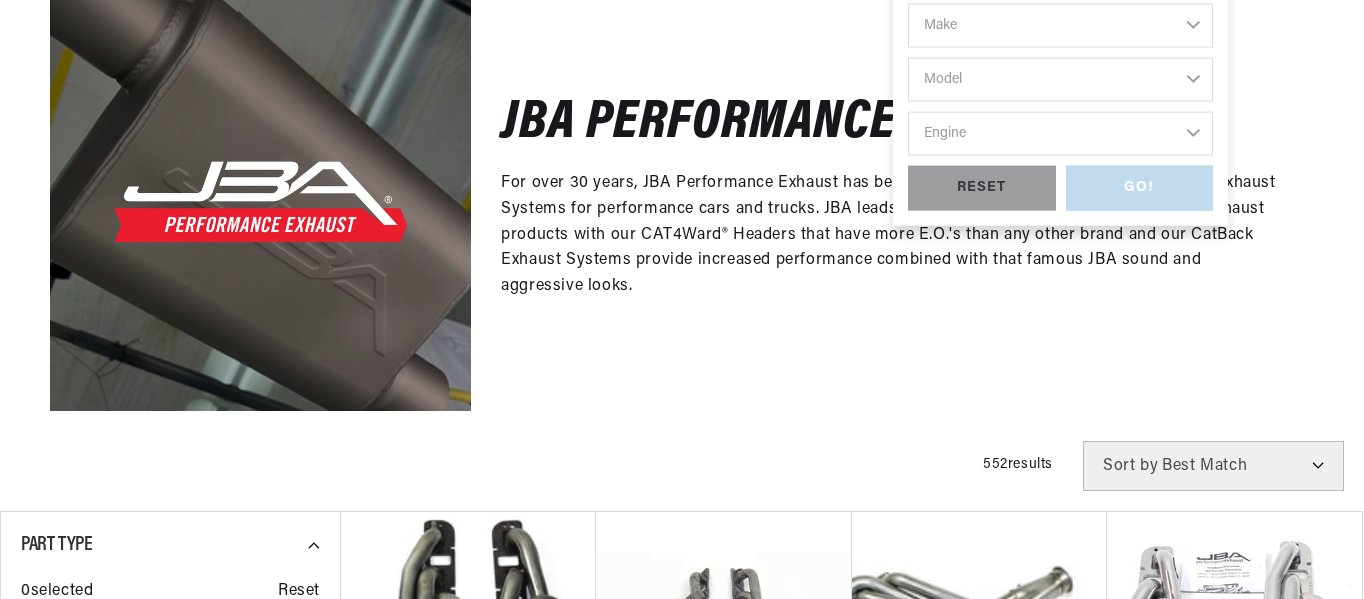 select on "2007" 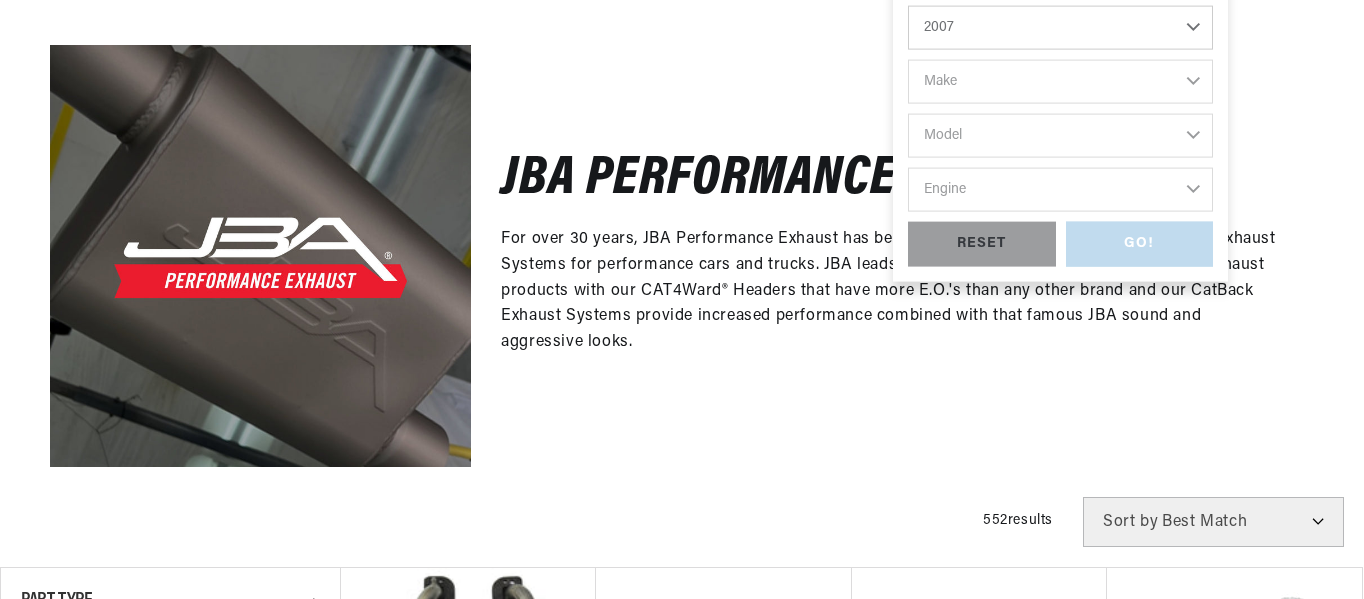 scroll, scrollTop: 100, scrollLeft: 0, axis: vertical 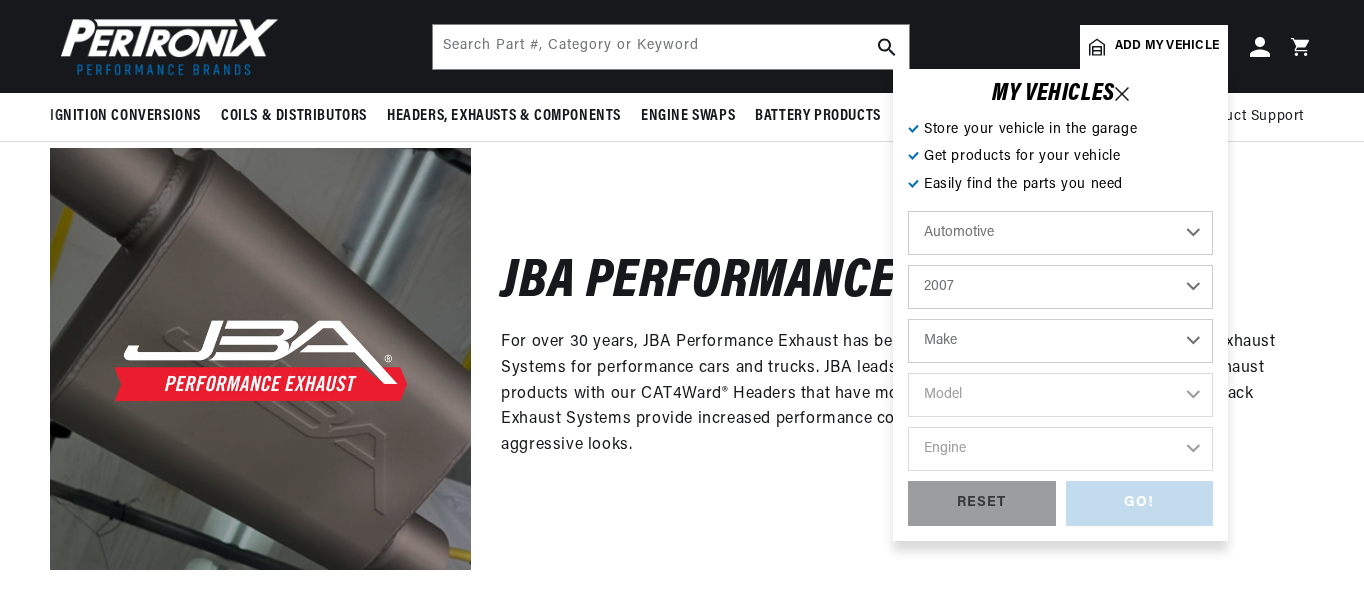 click on "Make
Avanti
Buick
Cadillac
Chevrolet
Chrysler
Dodge
Ford
GMC
Hummer
Isuzu
Jeep
Lincoln
Mercury
Mini
Nissan
Panoz
Pontiac
Saab
Saturn
Toyota" at bounding box center (1060, 341) 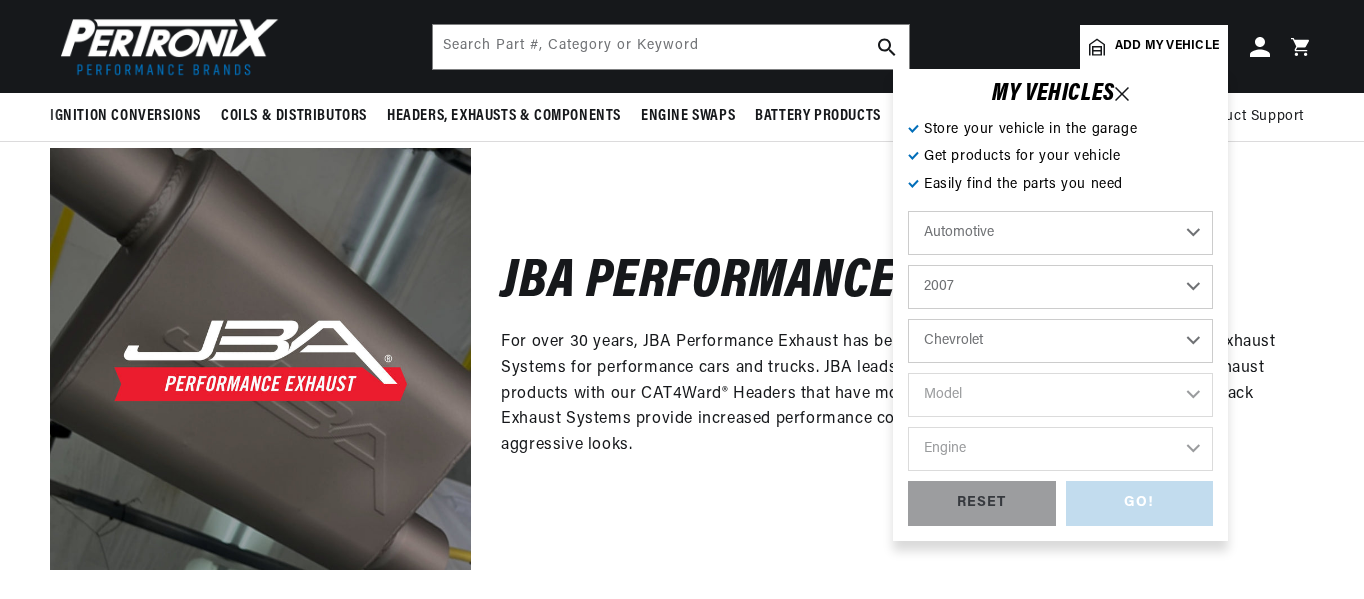 click on "Make
Avanti
Buick
Cadillac
Chevrolet
Chrysler
Dodge
Ford
GMC
Hummer
Isuzu
Jeep
Lincoln
Mercury
Mini
Nissan
Panoz
Pontiac
Saab
Saturn
Toyota" at bounding box center (1060, 341) 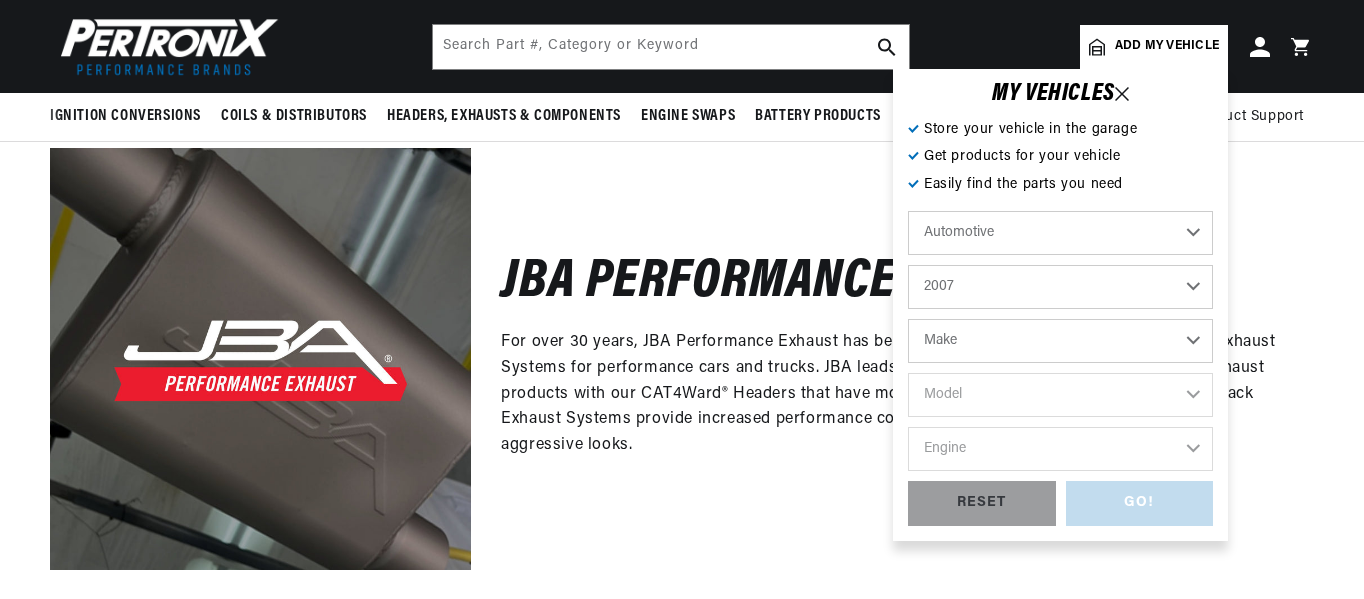 scroll, scrollTop: 0, scrollLeft: 0, axis: both 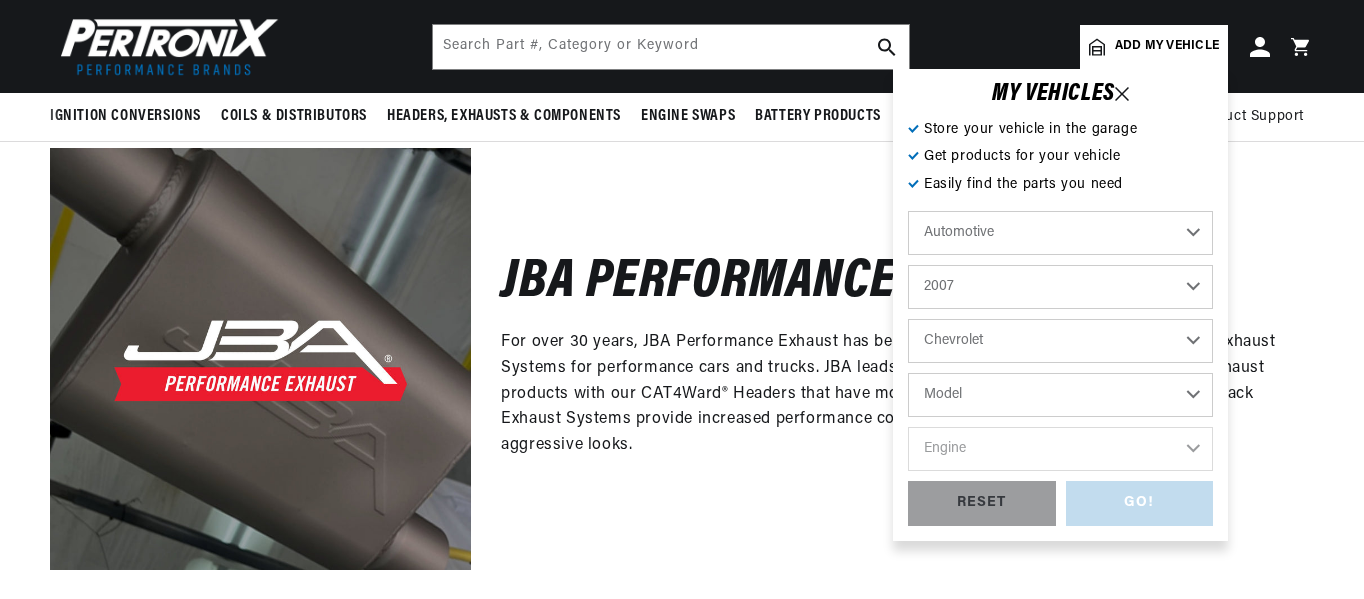 click on "Avanti
Buick
Cadillac
Chevrolet
Chrysler
Dodge
Ford
GMC
Hummer
Isuzu
Jeep
Lincoln
Mercury
Mini
Nissan
Panoz
Pontiac
Saab
Saturn
Toyota" at bounding box center [1060, 341] 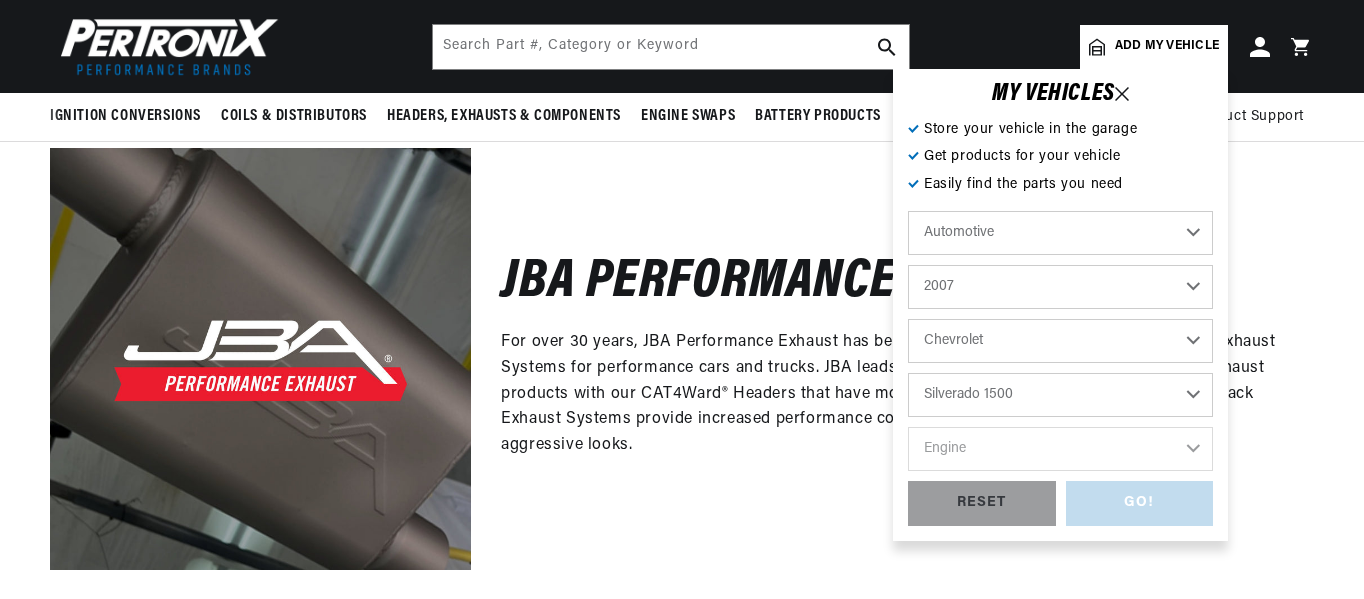 click on "Model
Avalanche
C4500 Kodiak
C5500 Kodiak
C6500 Kodiak
C7500 Kodiak
C8500
Cheyenne
Corvette
Express 1500
Express 2500
Express 3500
Impala
Malibu
Monte Carlo
Silverado 1500
Silverado 1500 Classic
Silverado 1500 HD Classic
Silverado 2500
Silverado 2500 HD
Silverado 2500 HD Classic
Silverado 3500
Silverado 3500 Classic
Silverado 3500 HD
Suburban 1500
Suburban 2500
Tahoe
Trailblazer
Uplander" at bounding box center (1060, 395) 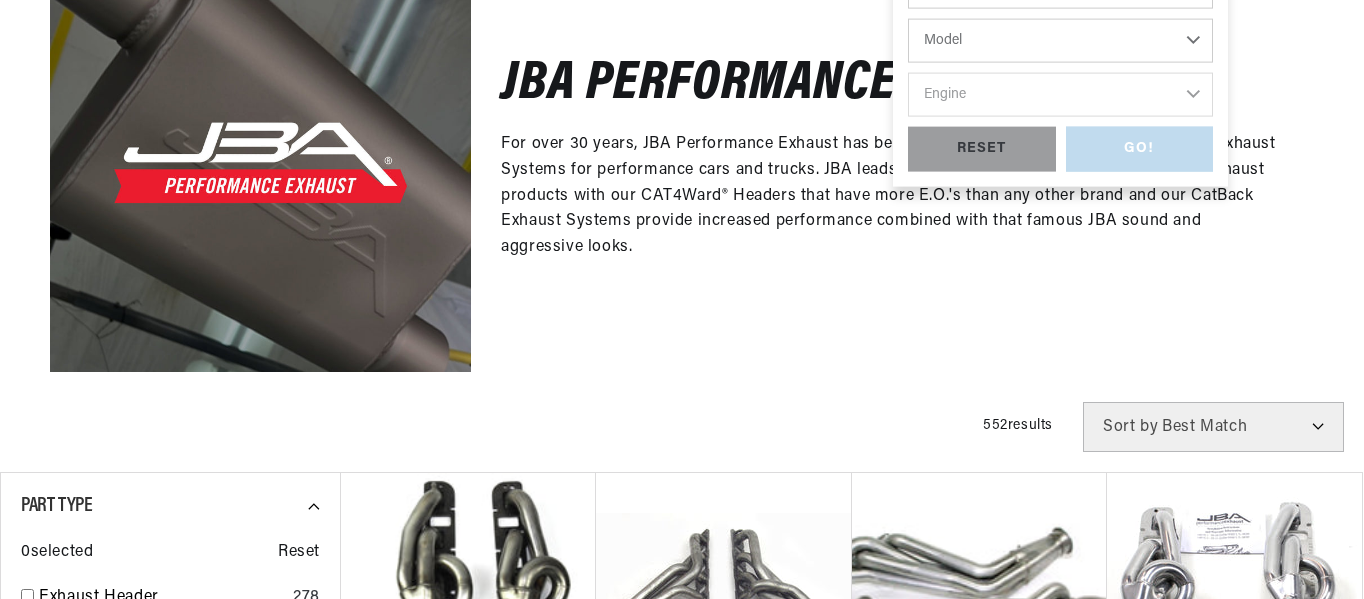 scroll, scrollTop: 300, scrollLeft: 0, axis: vertical 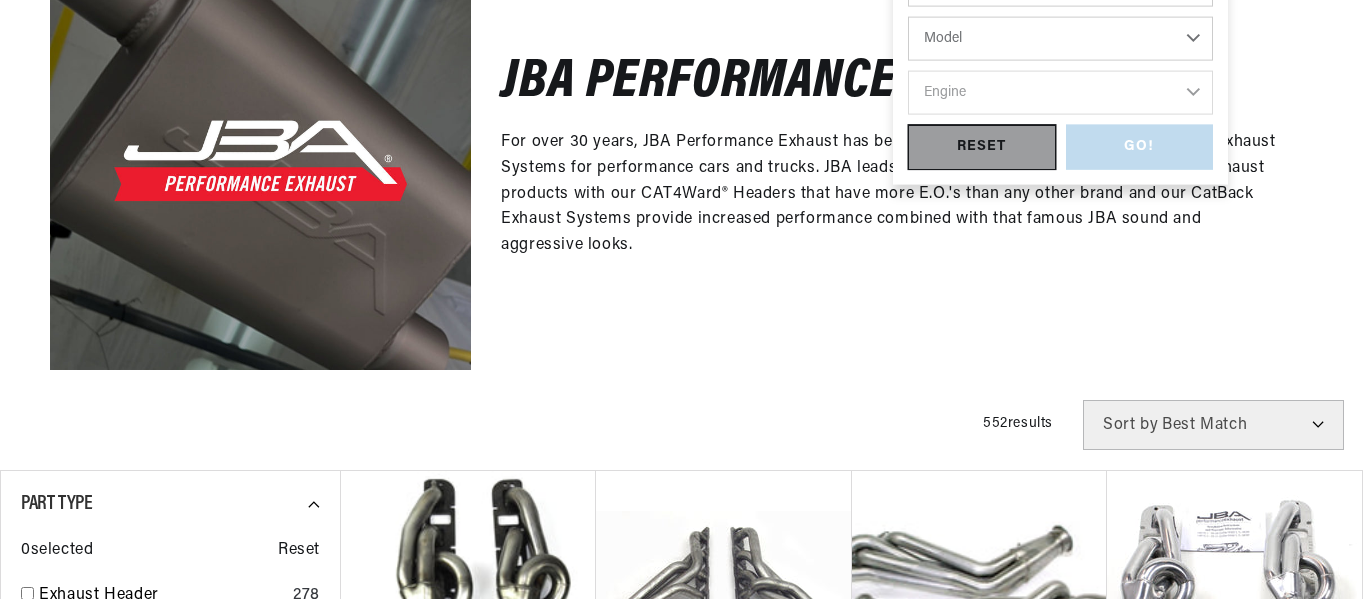 select on "Silverado-1500" 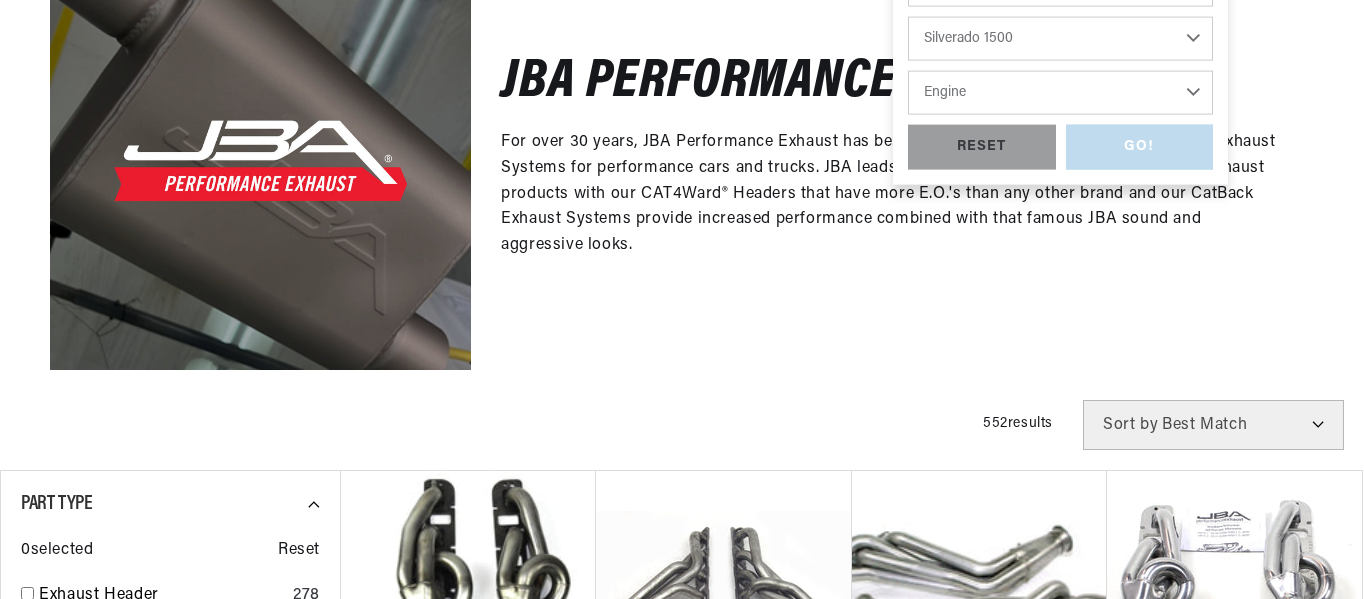 click on "Engine
4.3L
4.8L
5.3L
6.0L" at bounding box center [1060, 93] 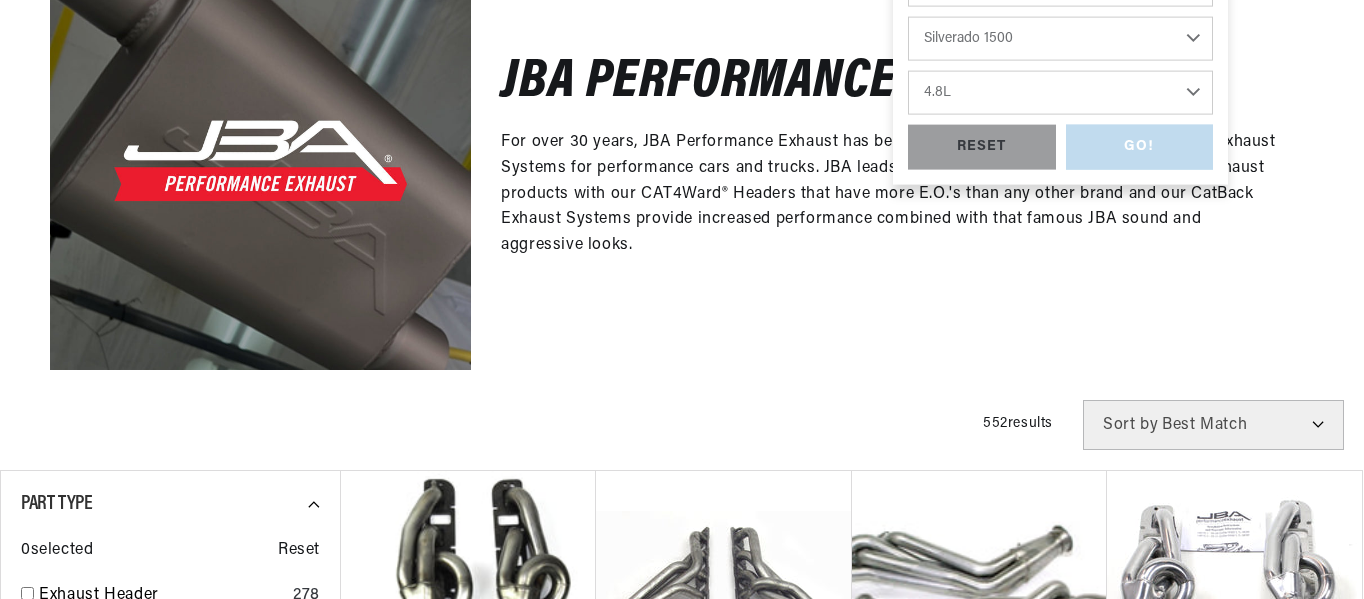 click on "Engine
4.3L
4.8L
5.3L
6.0L" at bounding box center [1060, 93] 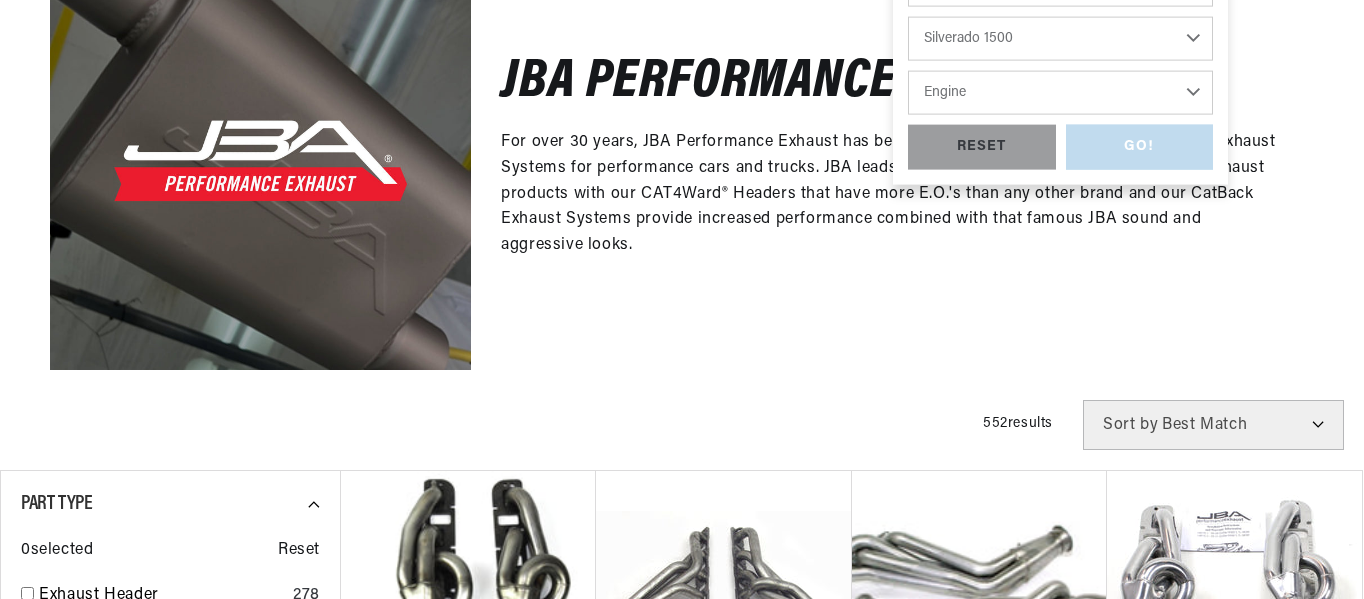 click on "GO!
RESET" at bounding box center [1060, 147] 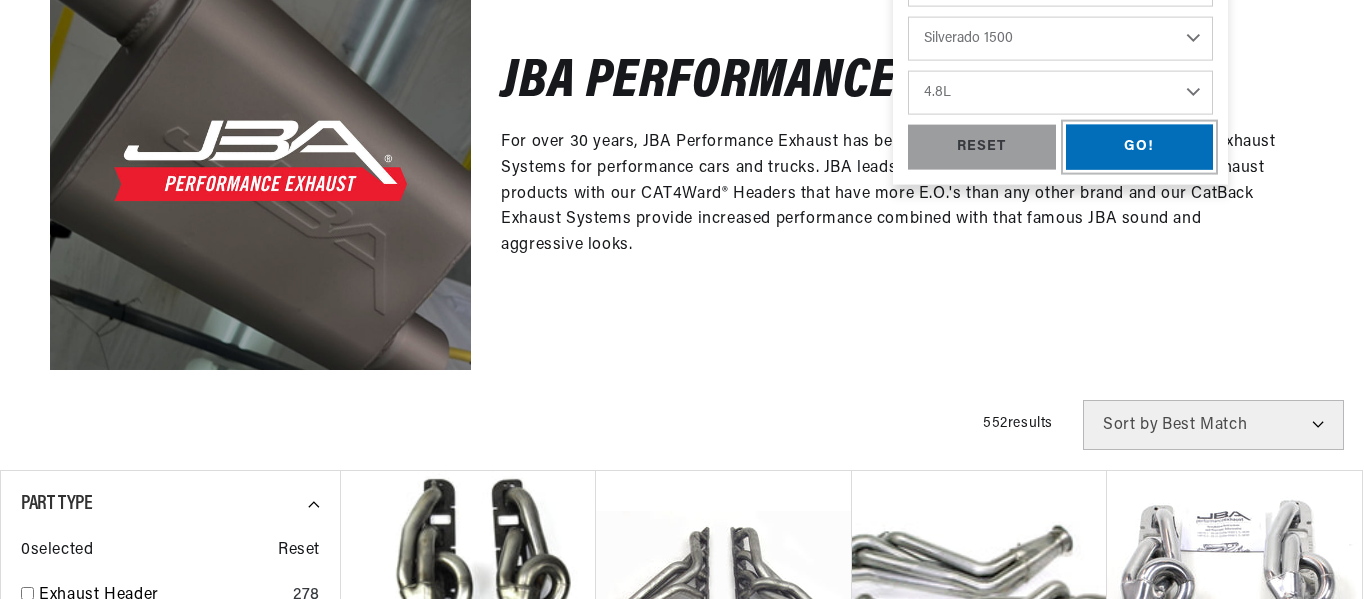 click on "GO!" at bounding box center [1140, 147] 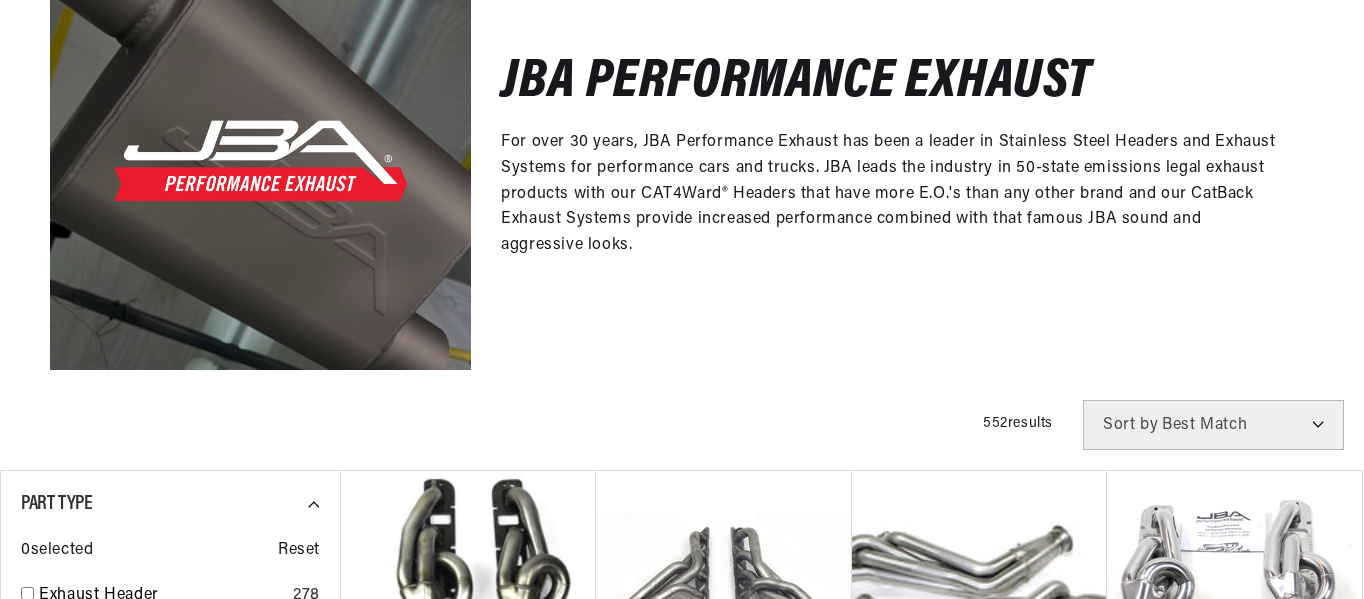 scroll, scrollTop: 0, scrollLeft: 389, axis: horizontal 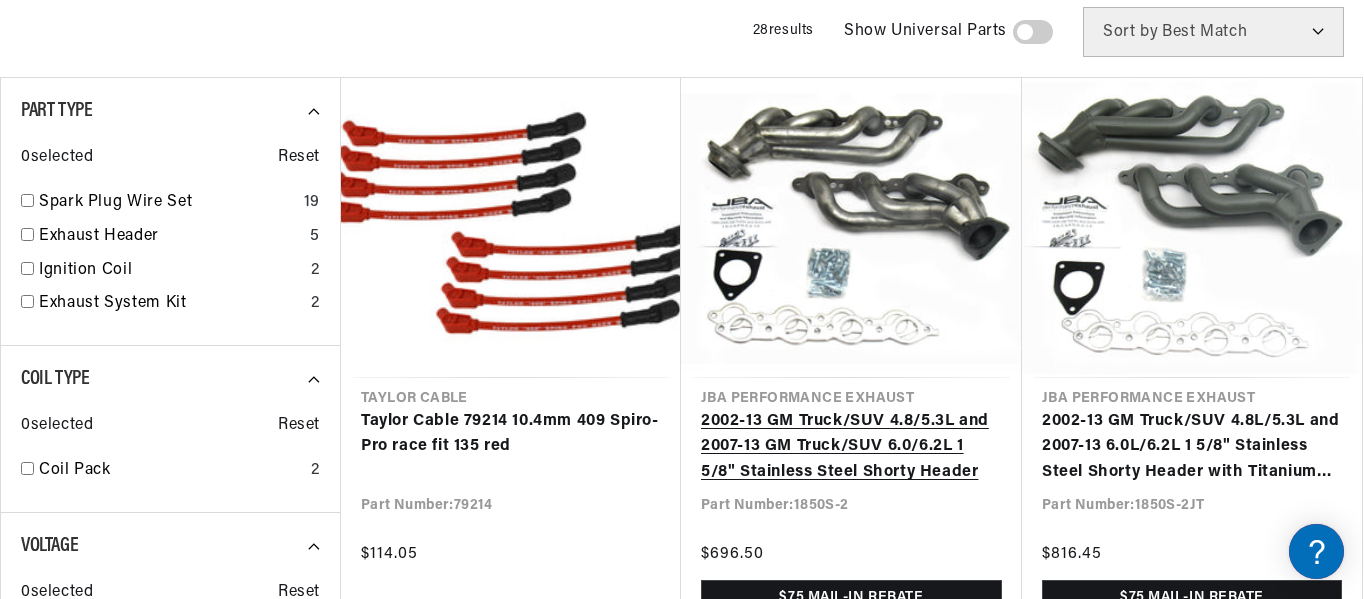 click on "2002-13 GM Truck/SUV 4.8/5.3L and 2007-13 GM Truck/SUV 6.0/6.2L 1 5/8" Stainless Steel Shorty Header" at bounding box center [851, 447] 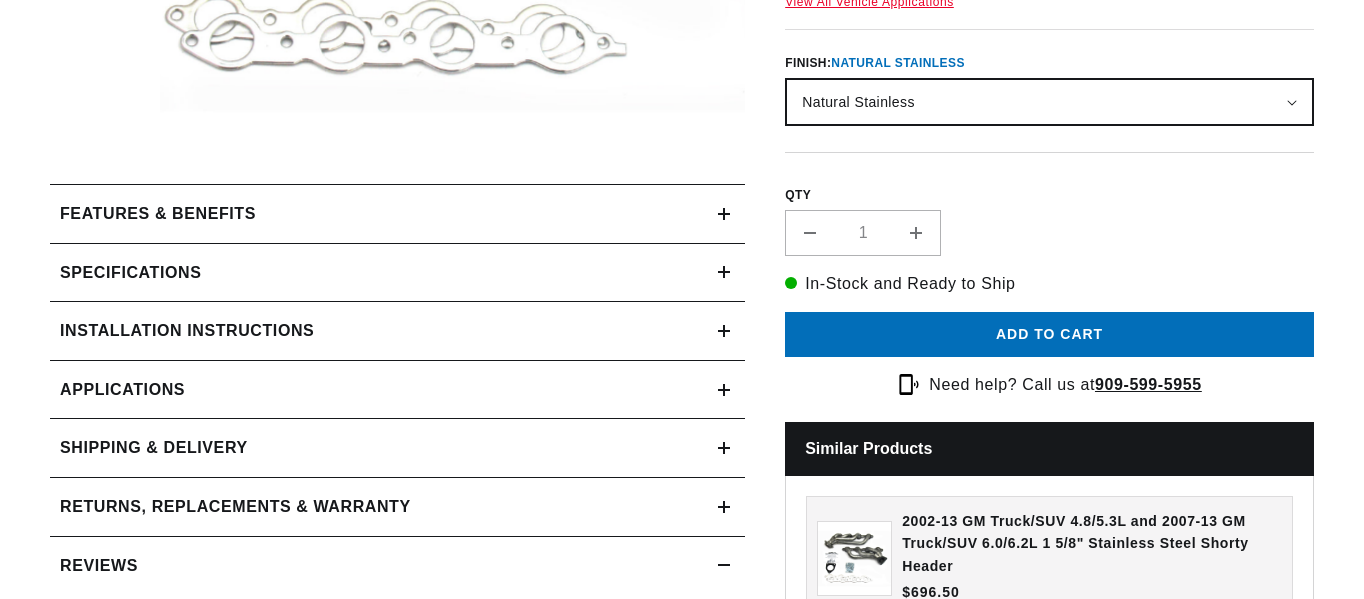 scroll, scrollTop: 900, scrollLeft: 0, axis: vertical 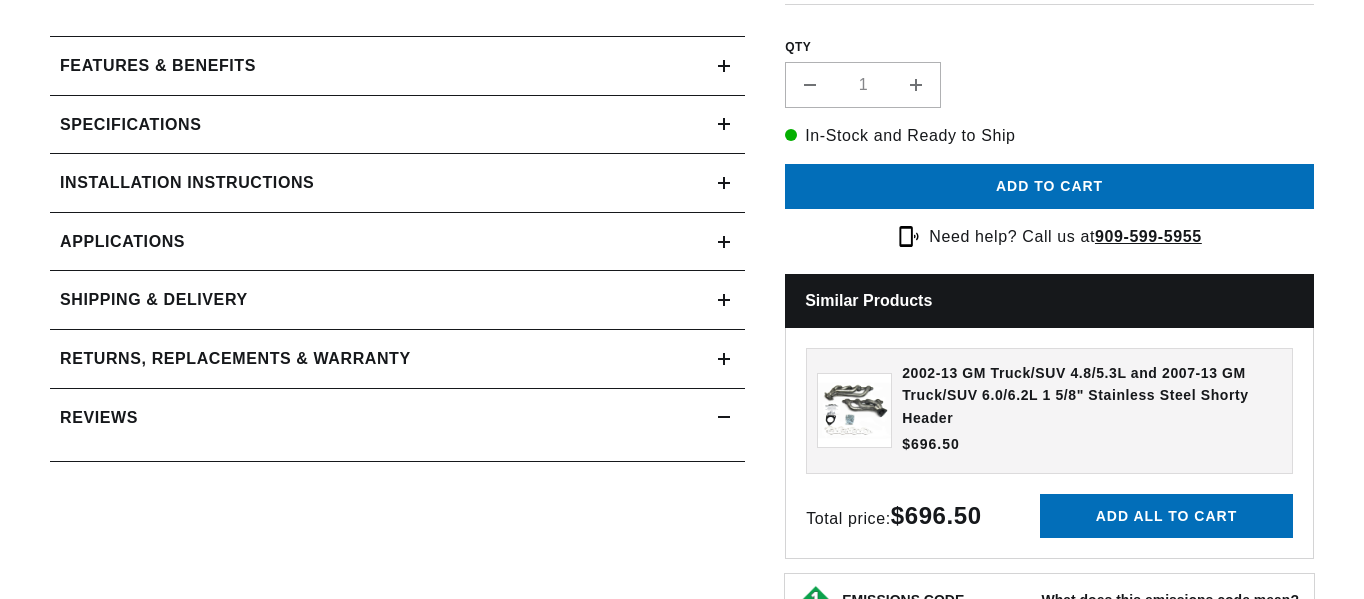click on "Specifications" at bounding box center [158, 66] 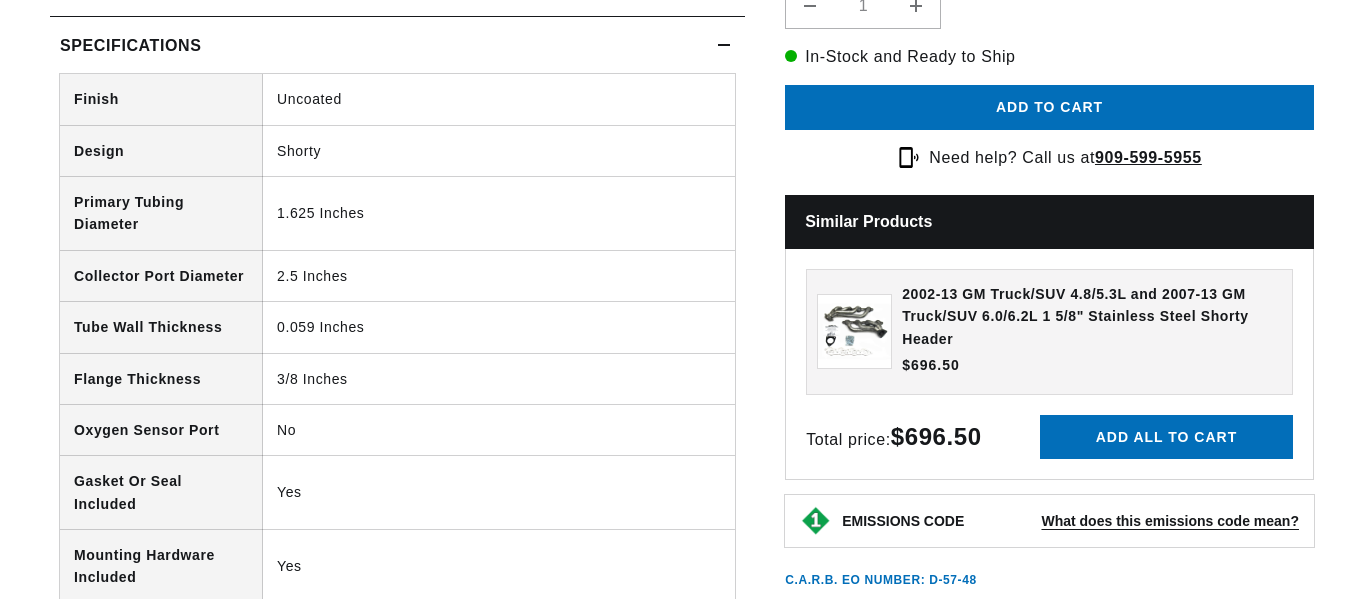 scroll, scrollTop: 1400, scrollLeft: 0, axis: vertical 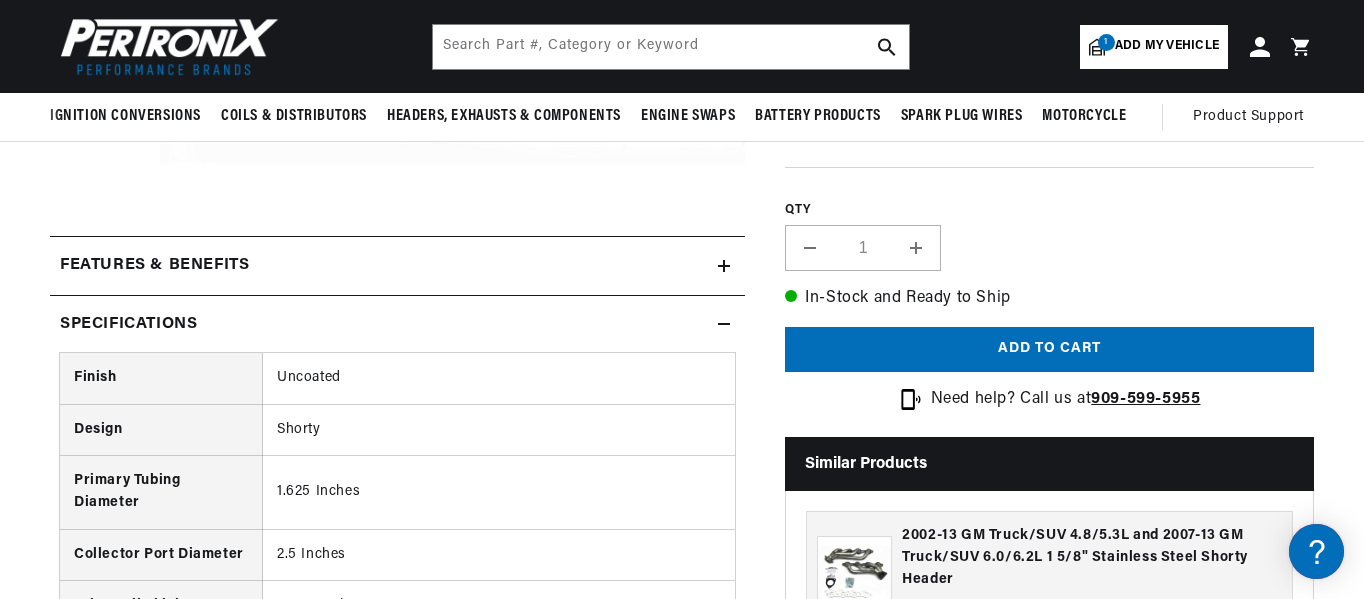 click on "Features & Benefits" at bounding box center [397, 266] 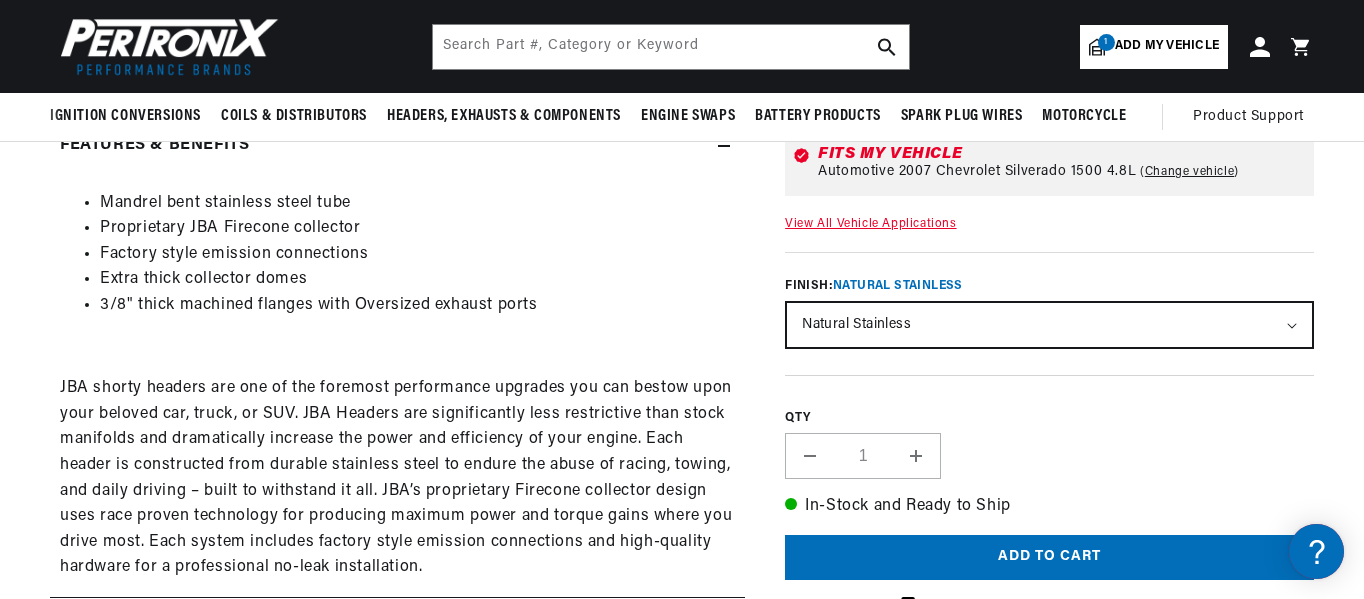 scroll, scrollTop: 700, scrollLeft: 0, axis: vertical 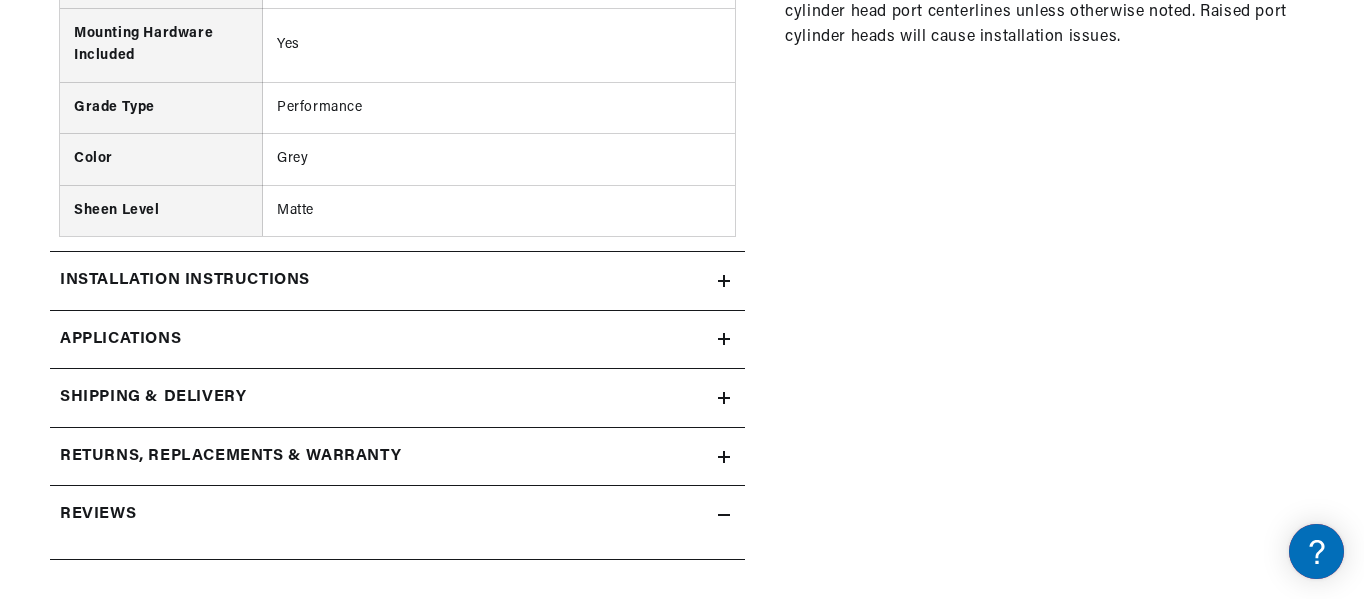 click on "Installation instructions" at bounding box center (397, -934) 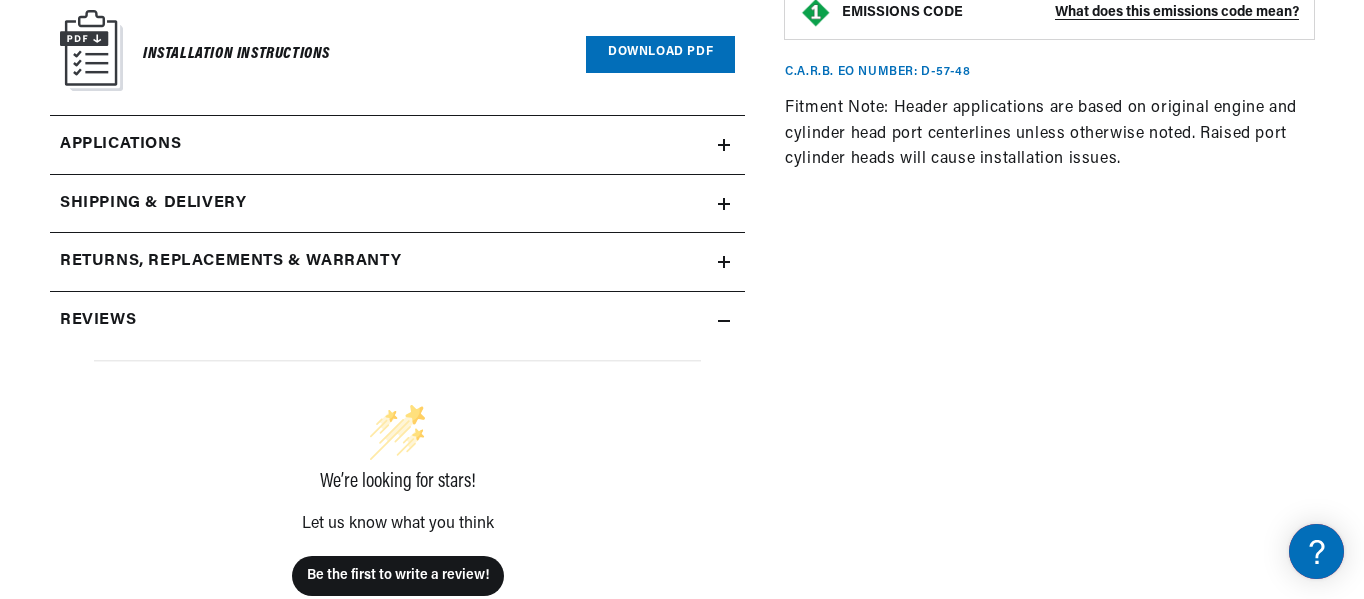 click on "Applications" at bounding box center [397, 145] 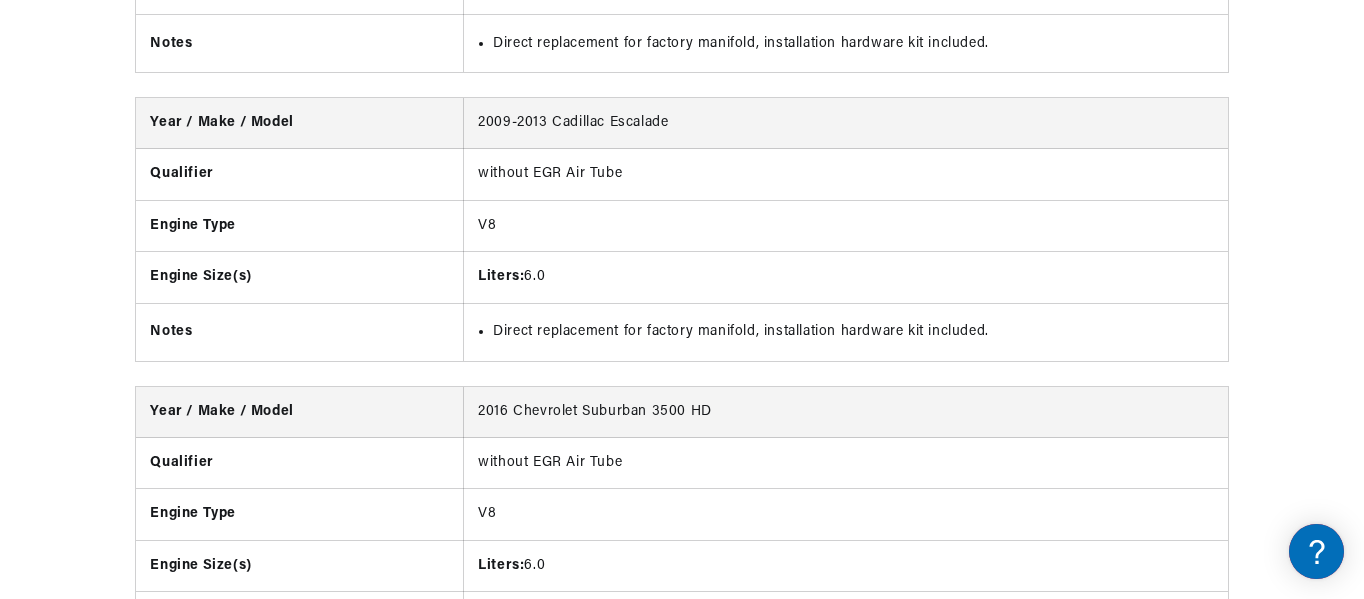 scroll, scrollTop: 3913, scrollLeft: 0, axis: vertical 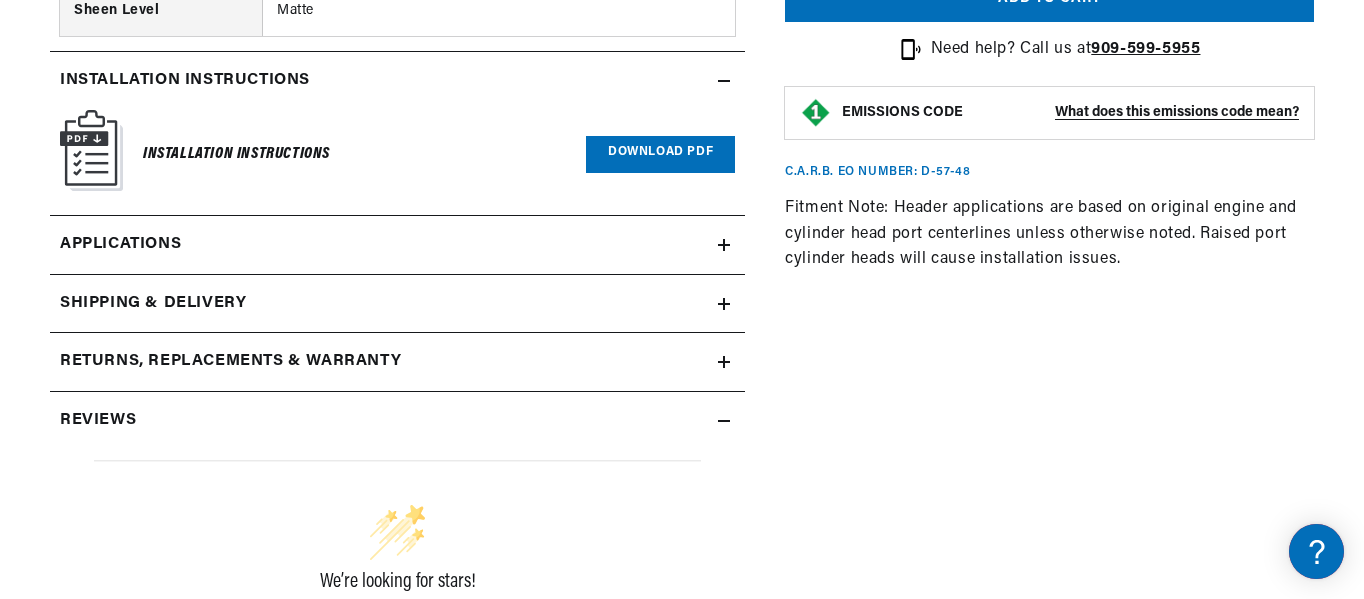 click on "Applications" at bounding box center [397, 245] 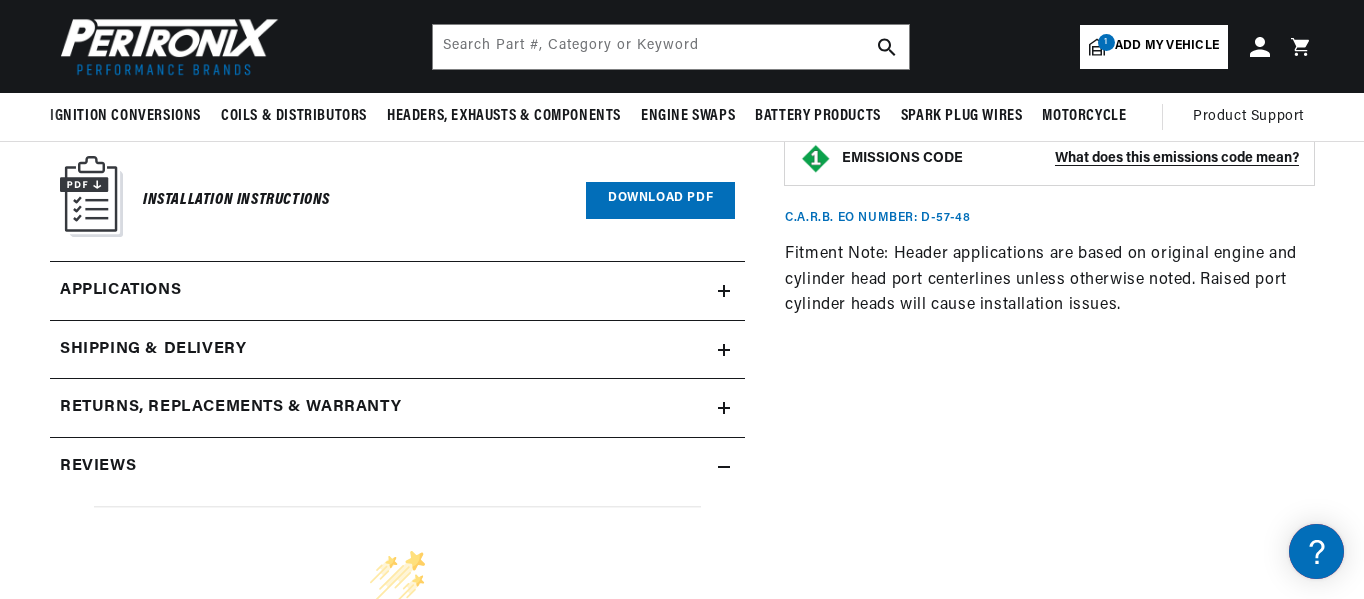 click on "C.A.R.B. EO Number: D-57-48" at bounding box center [877, 218] 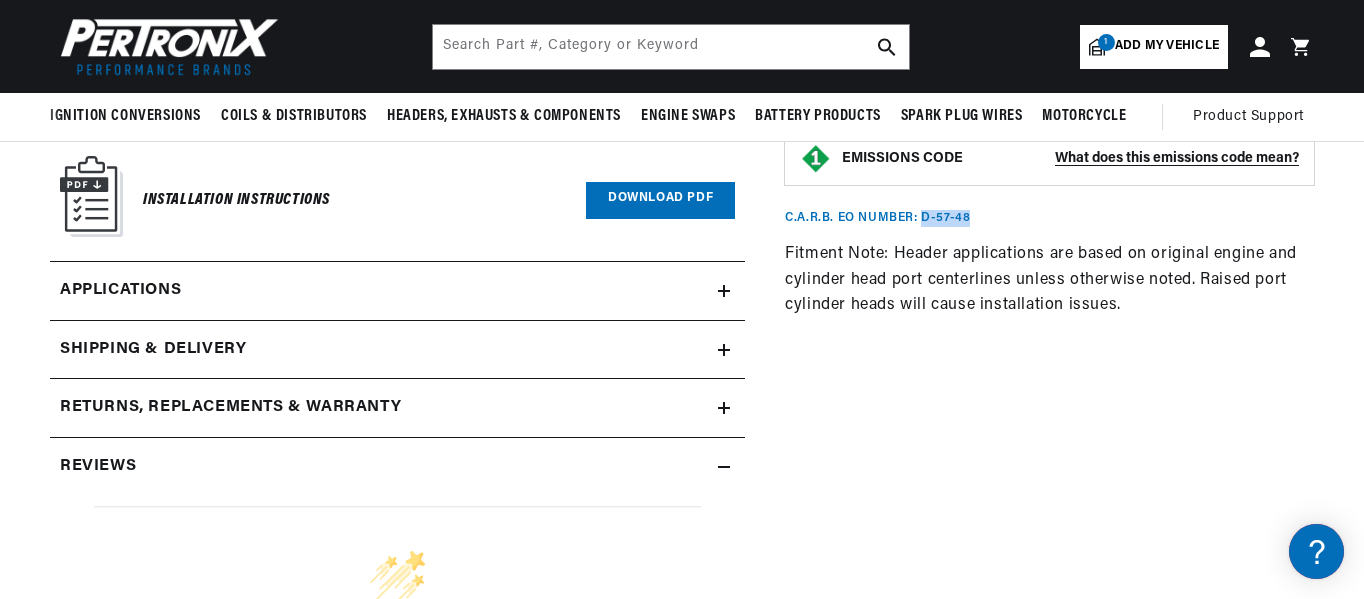 drag, startPoint x: 969, startPoint y: 219, endPoint x: 924, endPoint y: 215, distance: 45.17743 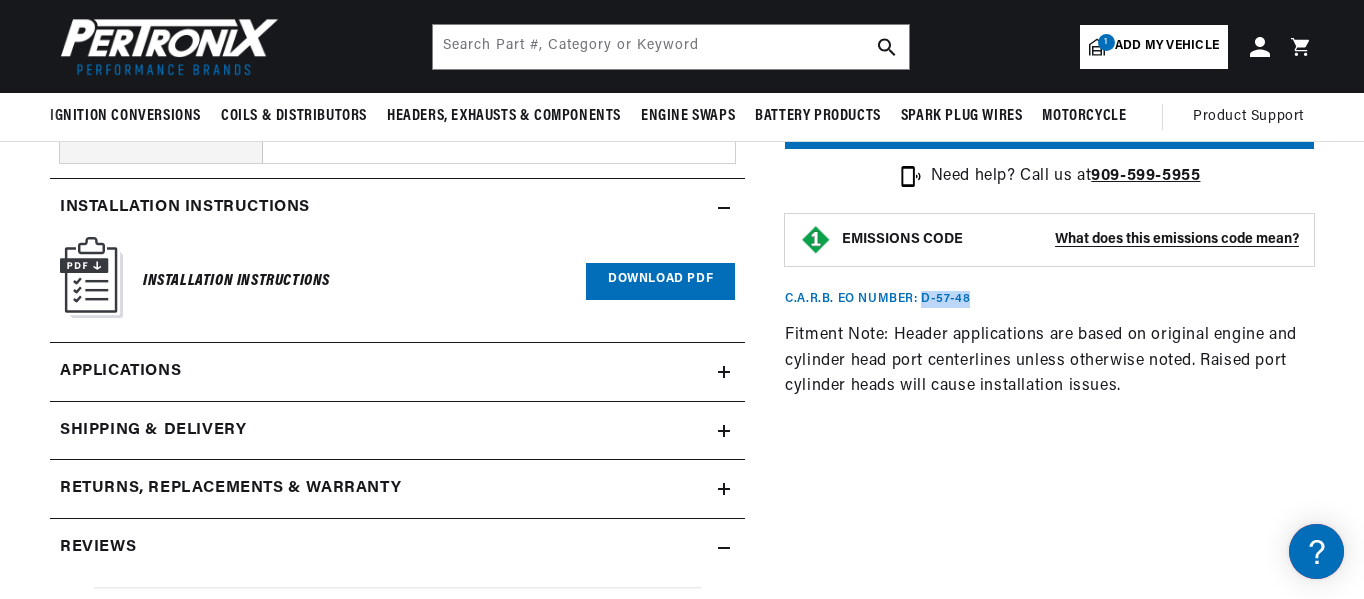 scroll, scrollTop: 1854, scrollLeft: 0, axis: vertical 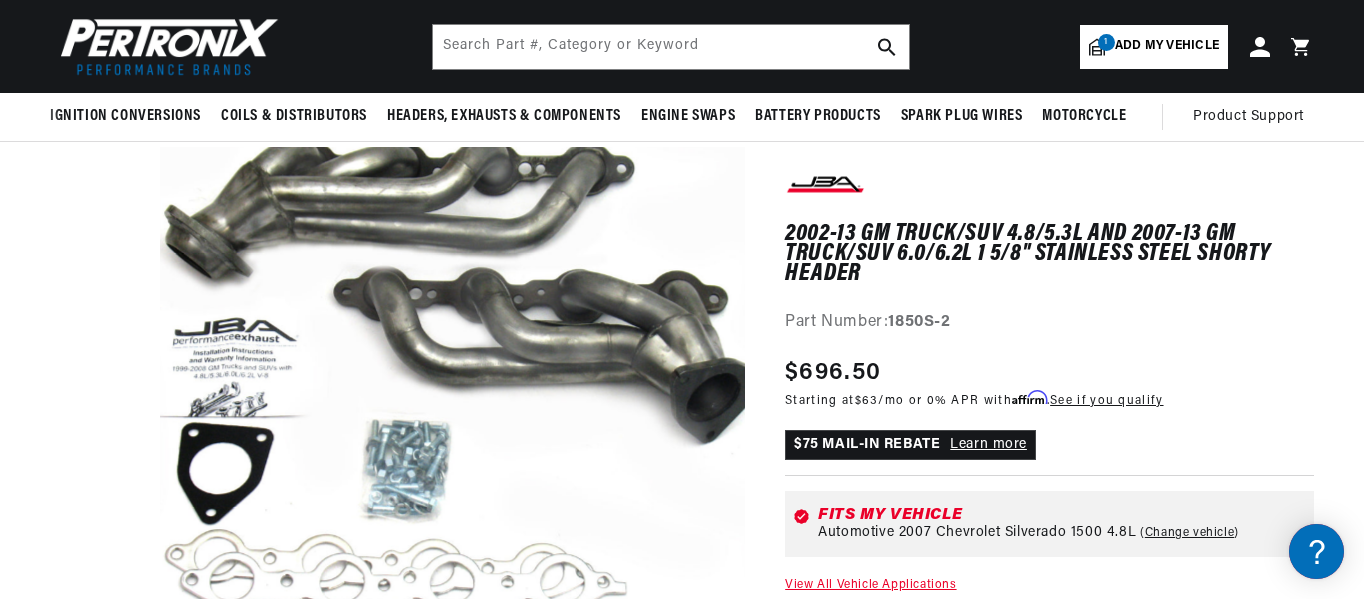 click on "Add my vehicle" at bounding box center (1167, 46) 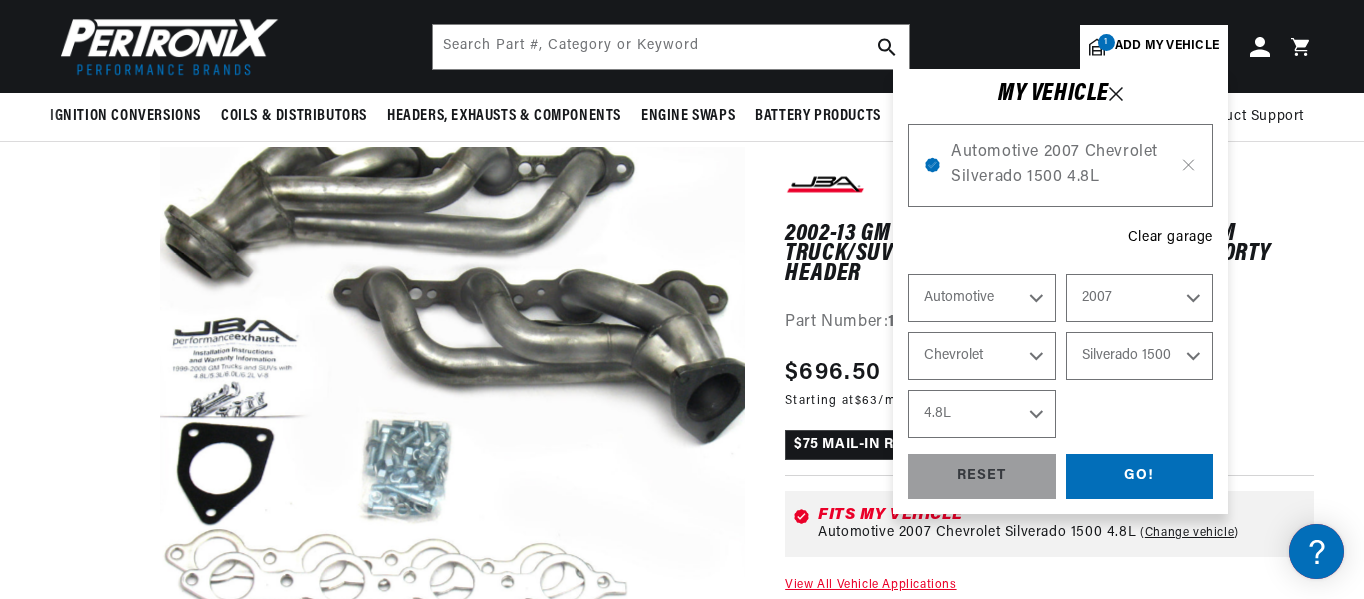 select 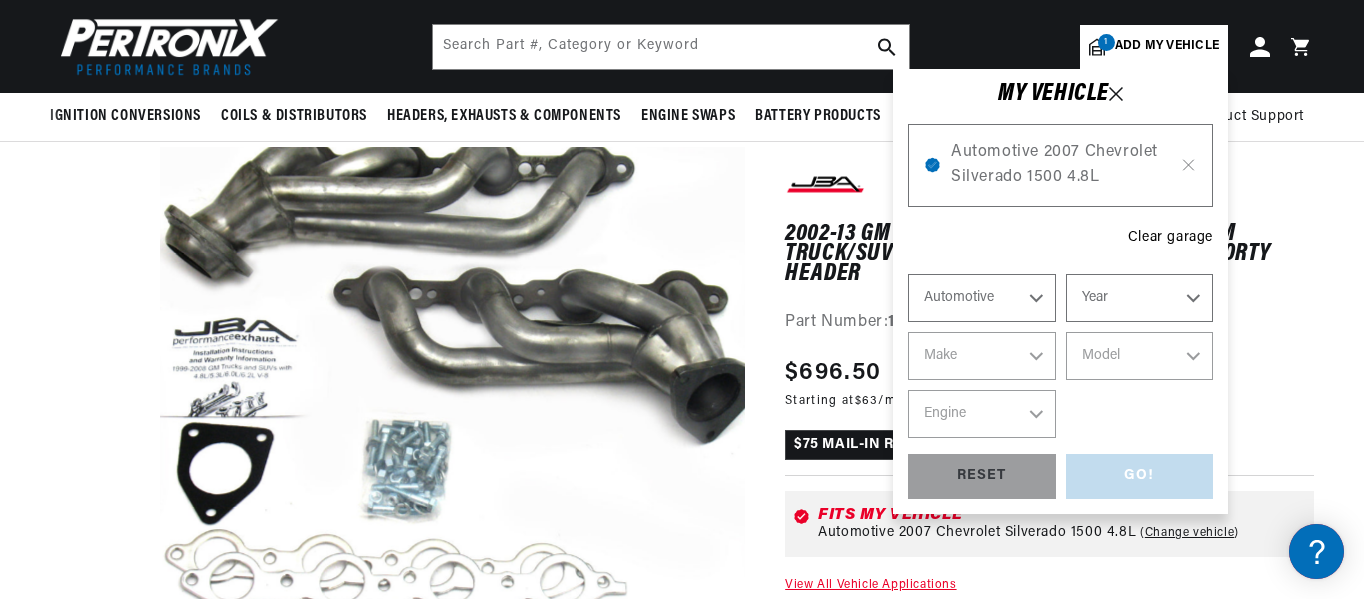 click on "Automotive
Agricultural
Industrial
Marine
Motorcycle" at bounding box center (982, 298) 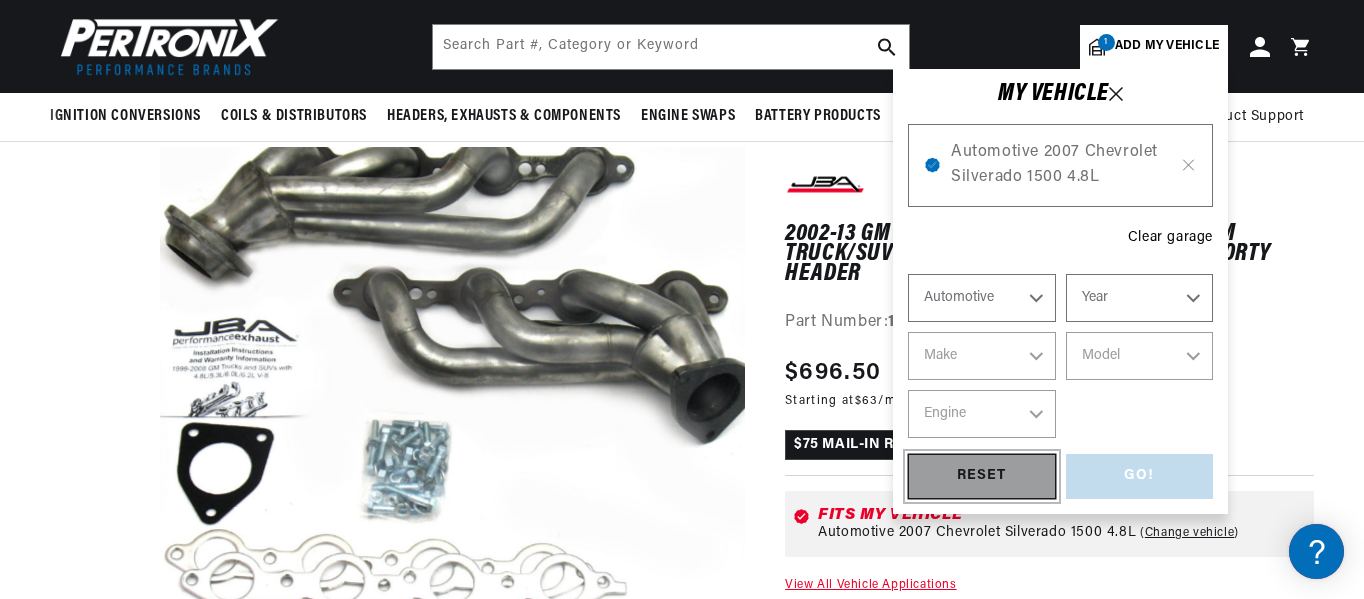 click on "RESET" at bounding box center (982, 476) 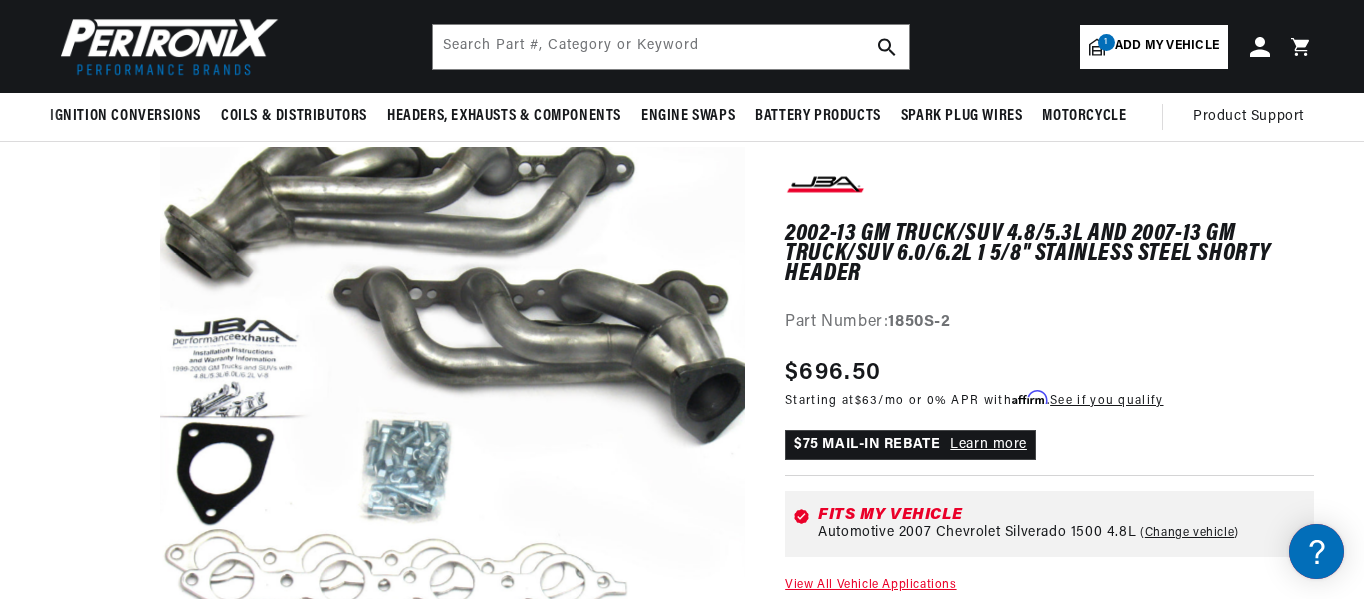scroll, scrollTop: 0, scrollLeft: 747, axis: horizontal 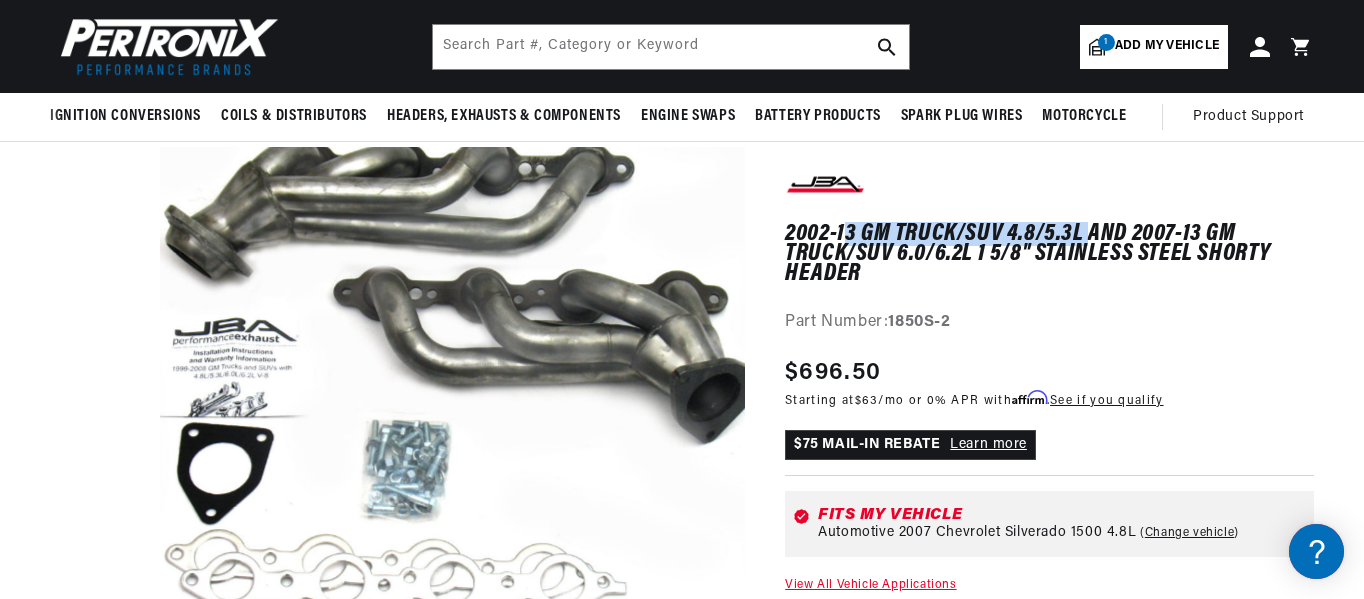 drag, startPoint x: 848, startPoint y: 229, endPoint x: 1090, endPoint y: 244, distance: 242.46443 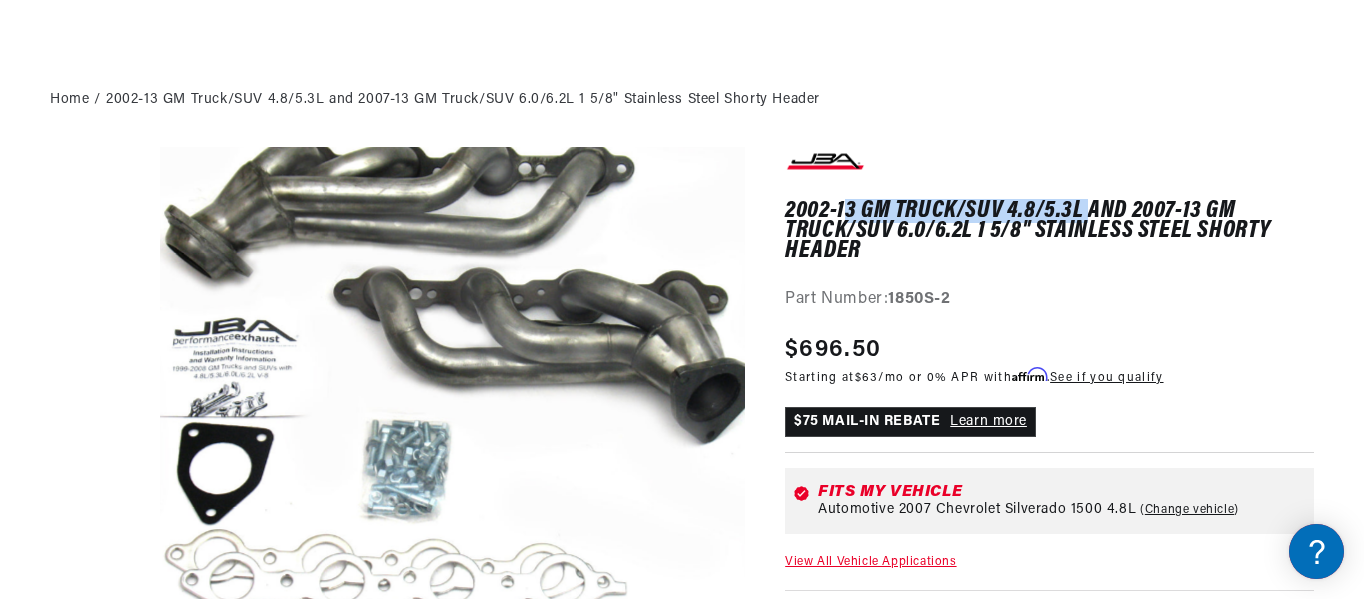 scroll, scrollTop: 354, scrollLeft: 0, axis: vertical 